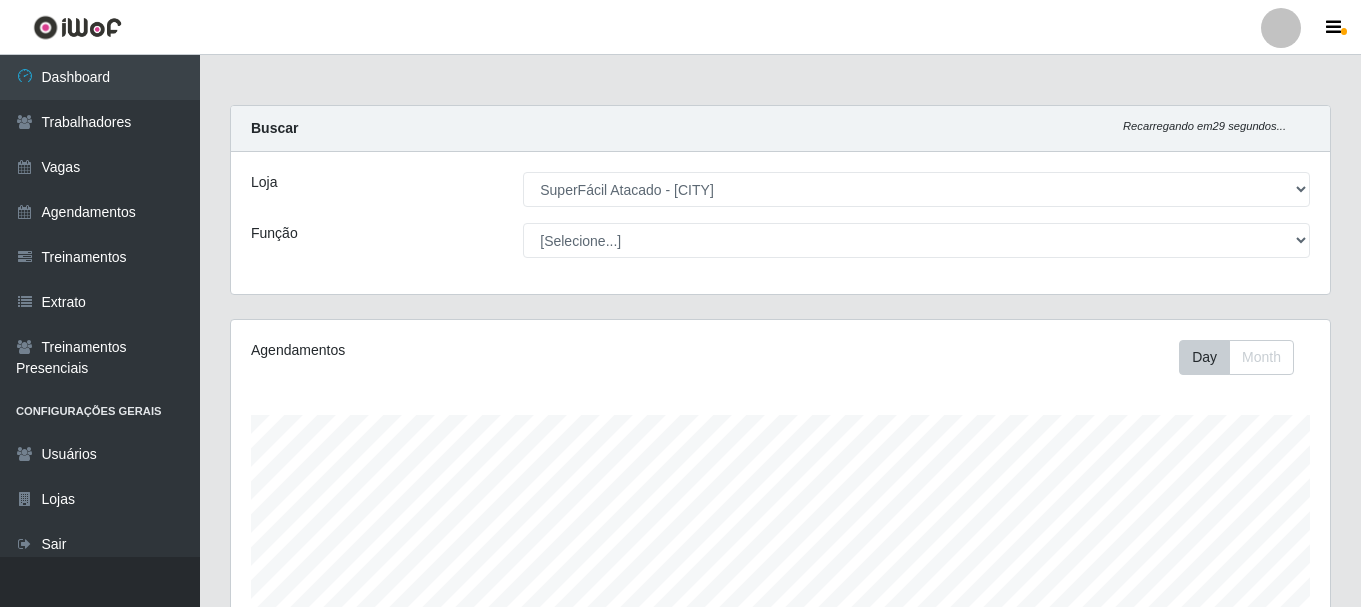 select on "399" 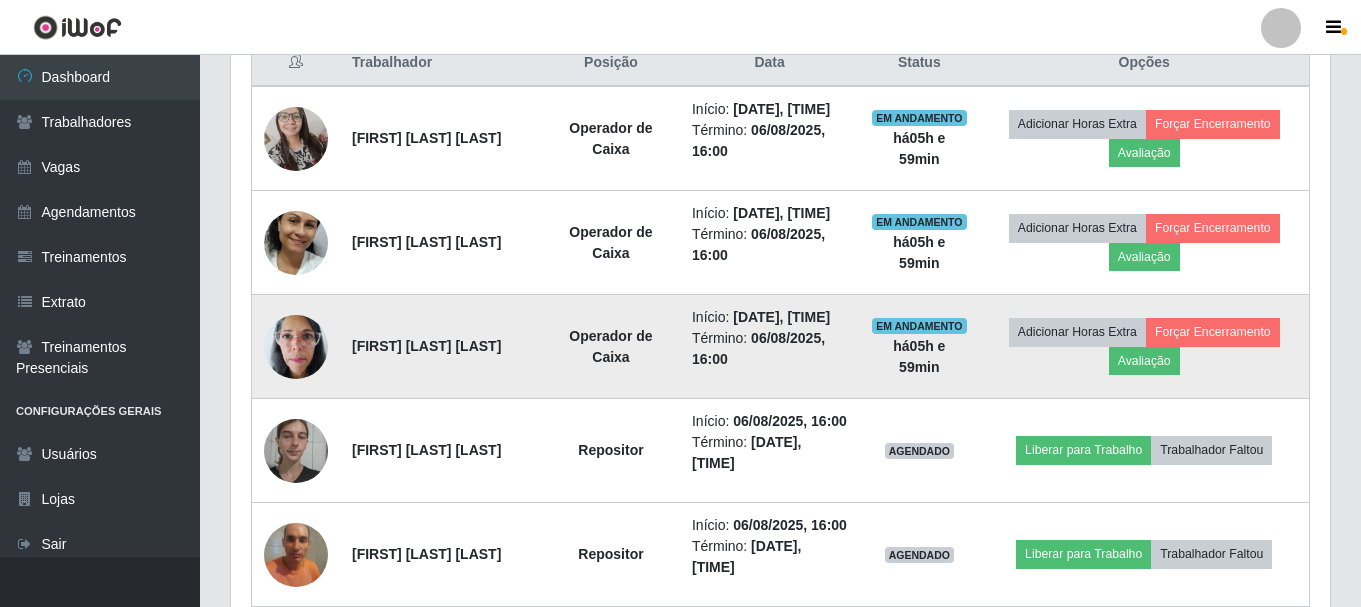 scroll, scrollTop: 999585, scrollLeft: 998901, axis: both 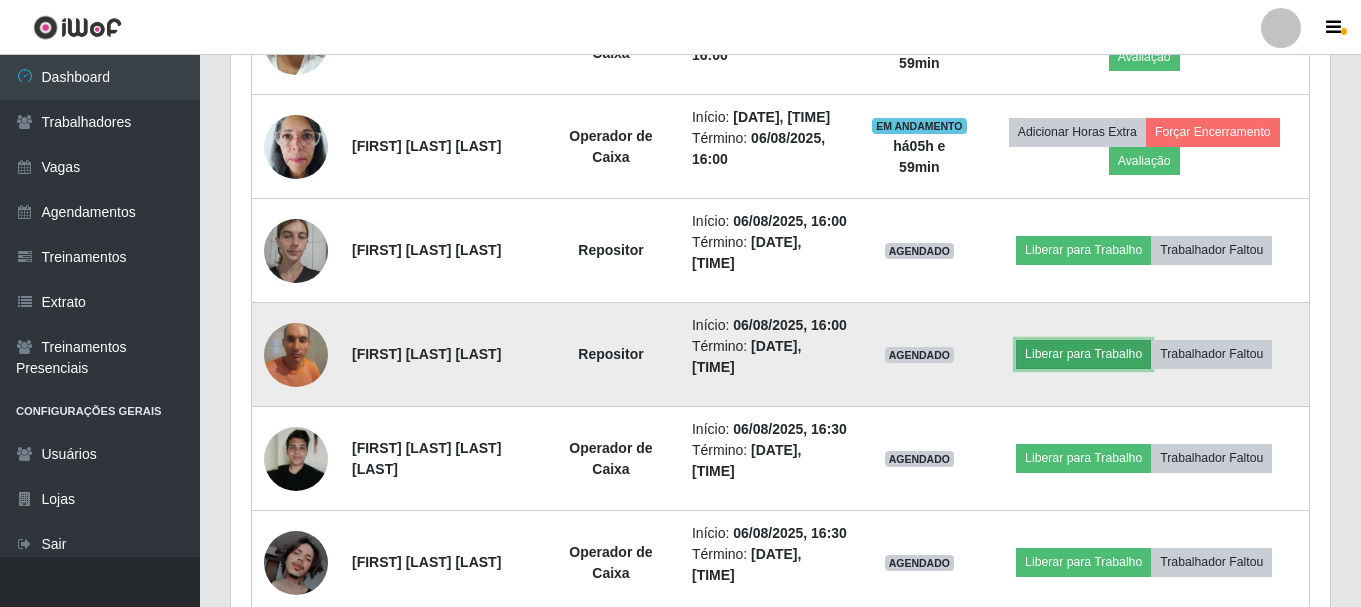 click on "Liberar para Trabalho" at bounding box center [1083, 354] 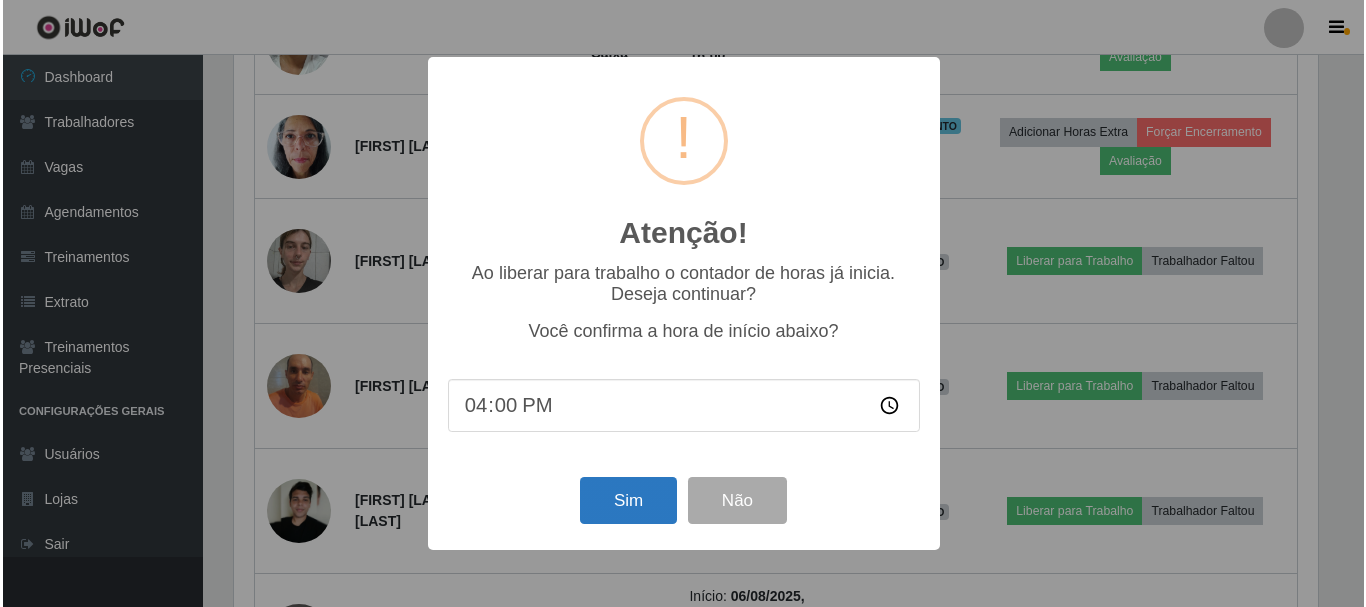 scroll, scrollTop: 999585, scrollLeft: 998911, axis: both 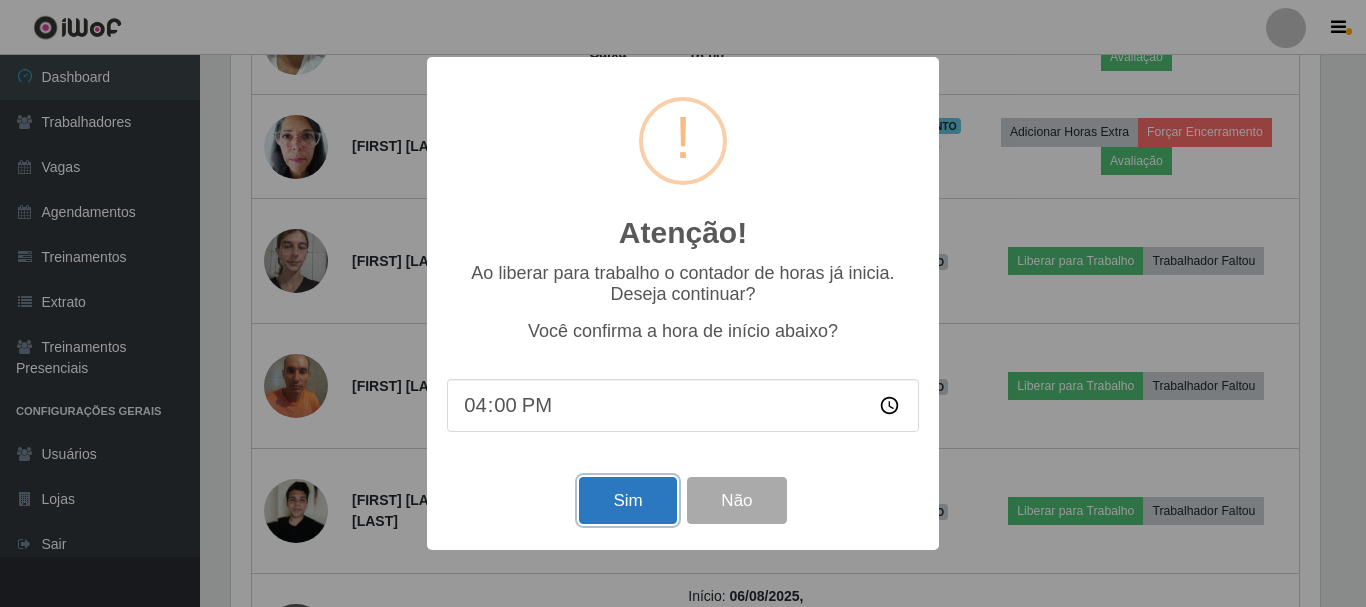 click on "Sim" at bounding box center (627, 500) 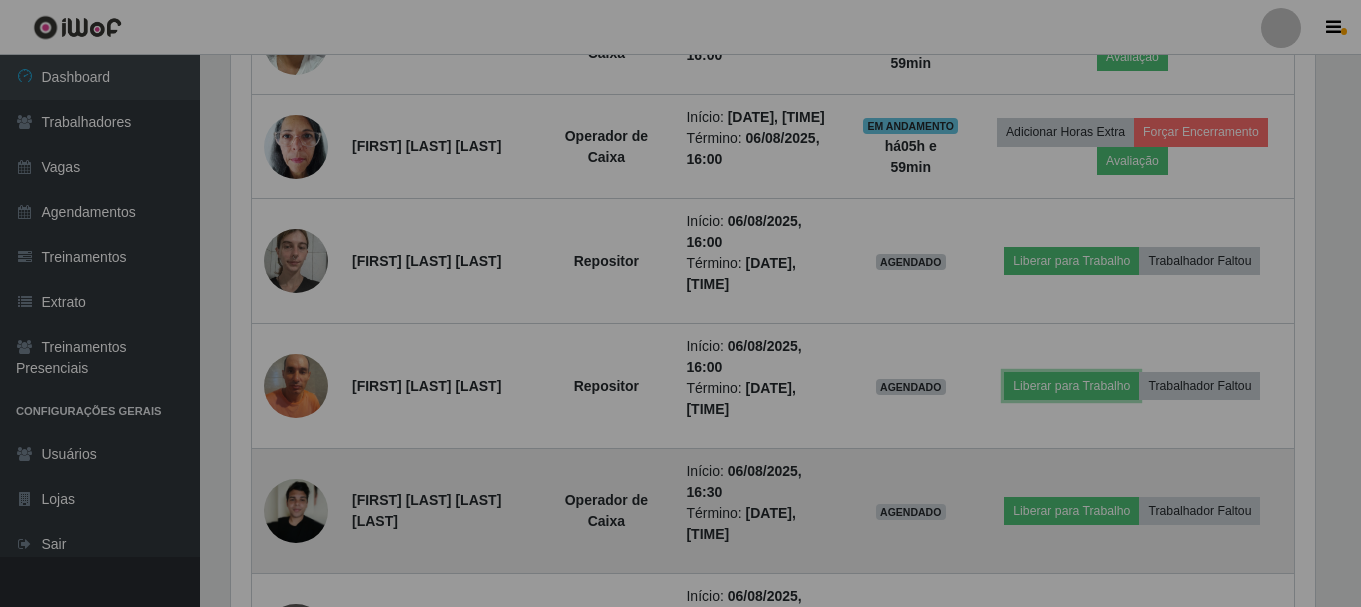 scroll, scrollTop: 999585, scrollLeft: 998901, axis: both 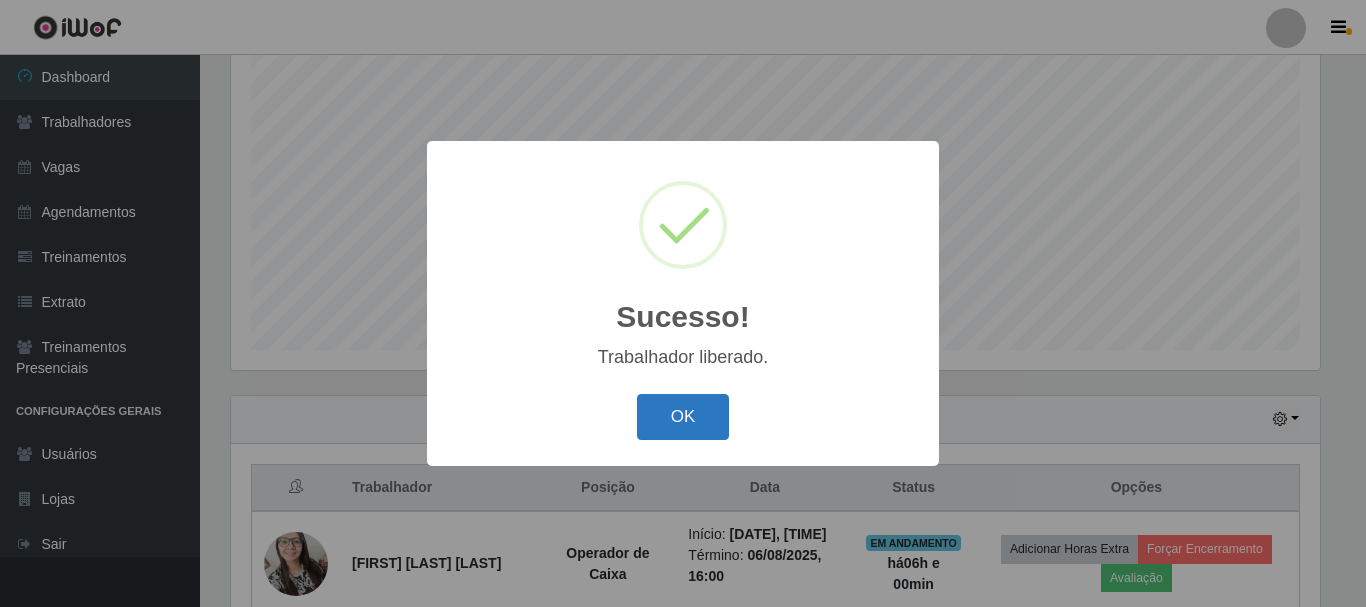 click on "OK" at bounding box center [683, 417] 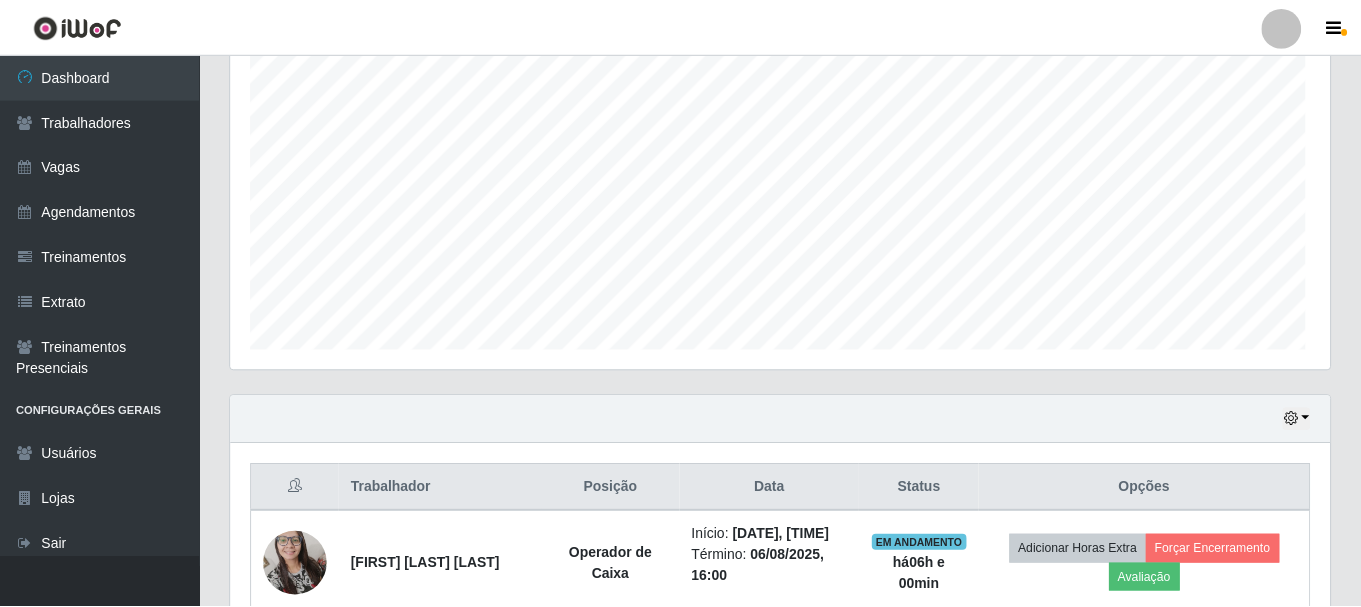 scroll, scrollTop: 999585, scrollLeft: 998901, axis: both 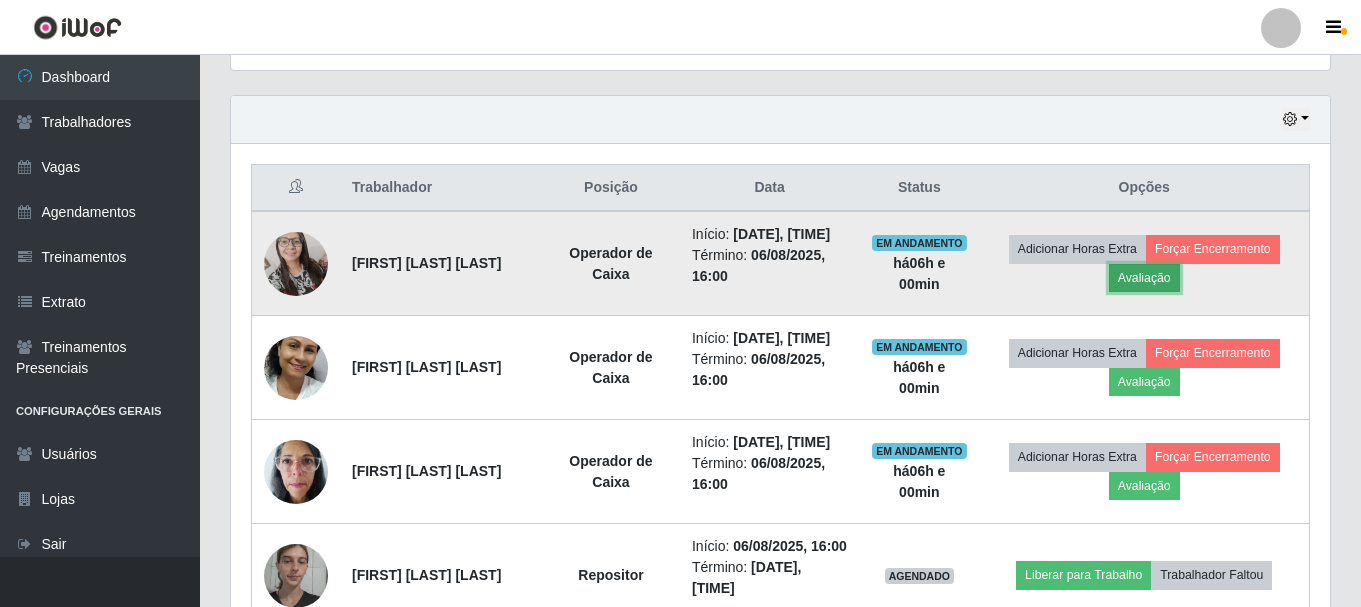 click on "Avaliação" at bounding box center (1144, 278) 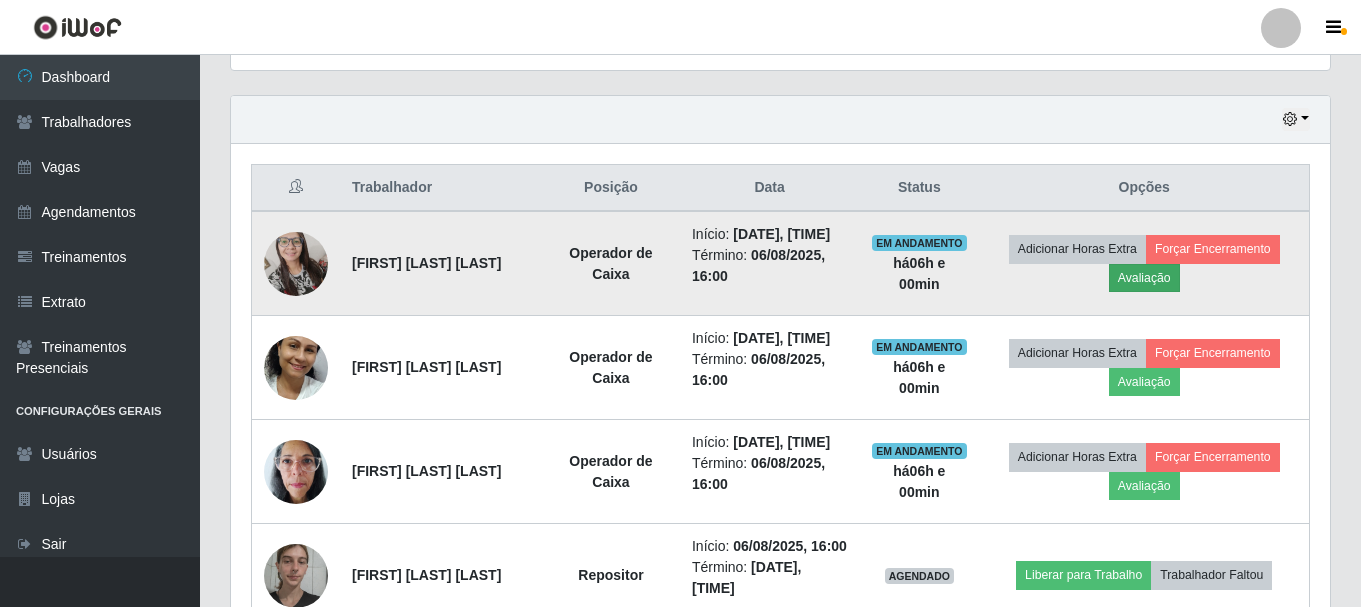 scroll, scrollTop: 999585, scrollLeft: 998911, axis: both 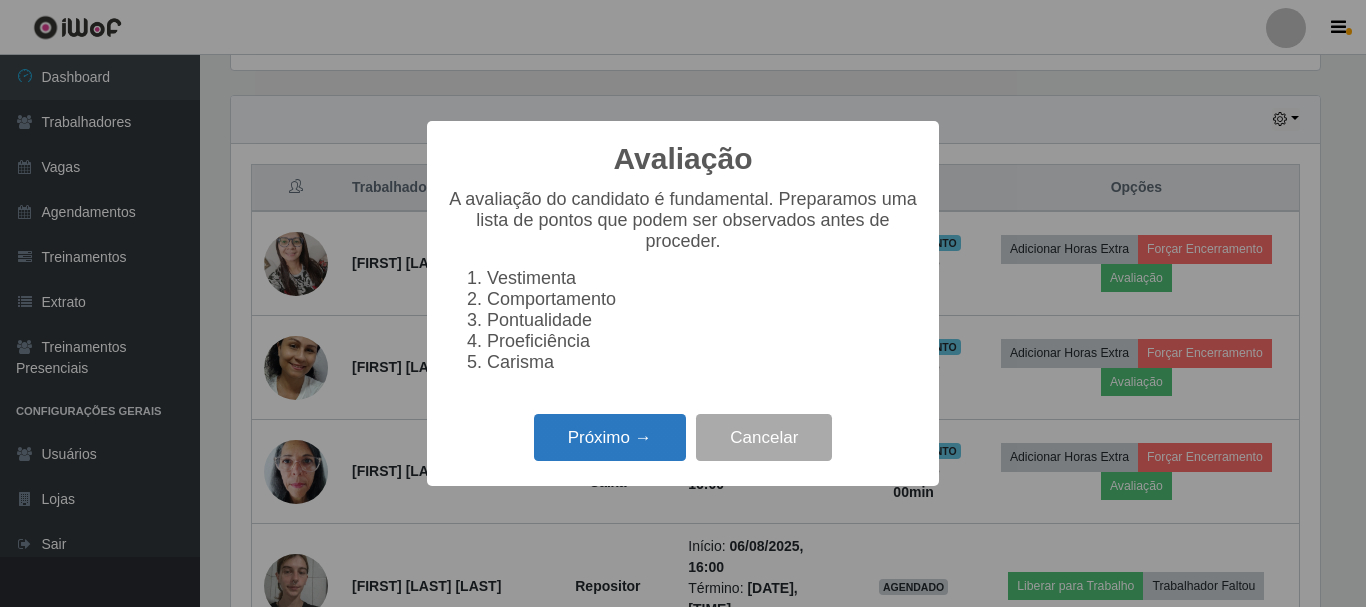 click on "Próximo →" at bounding box center [610, 437] 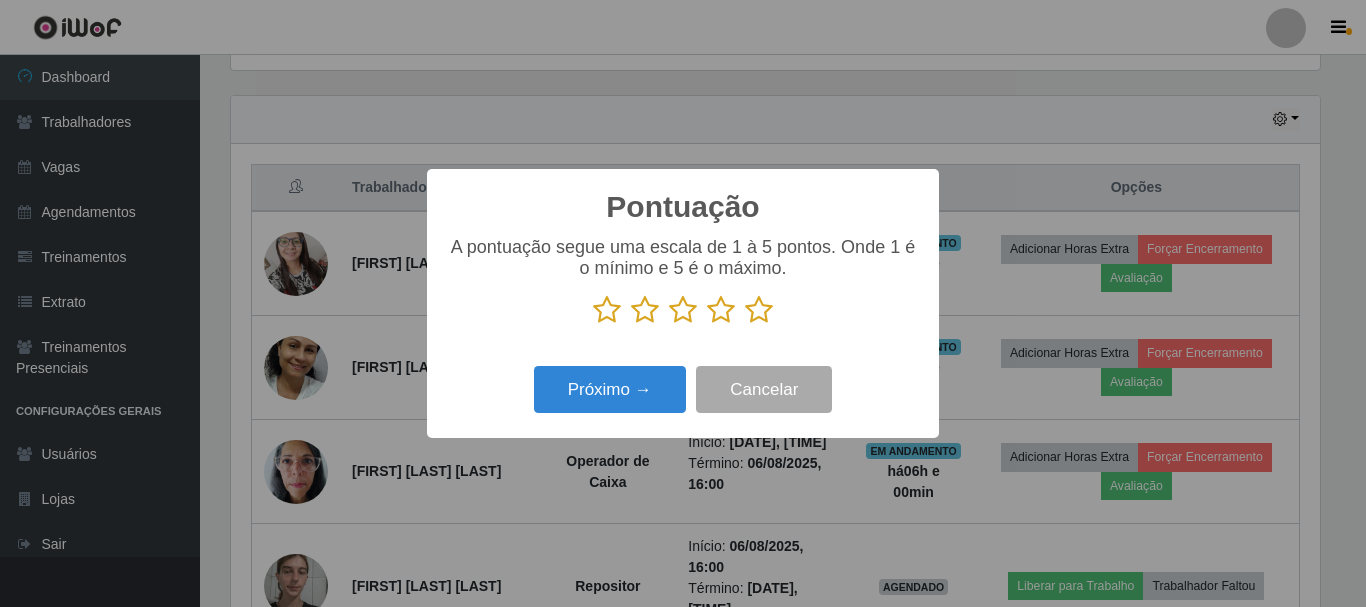 click at bounding box center (759, 310) 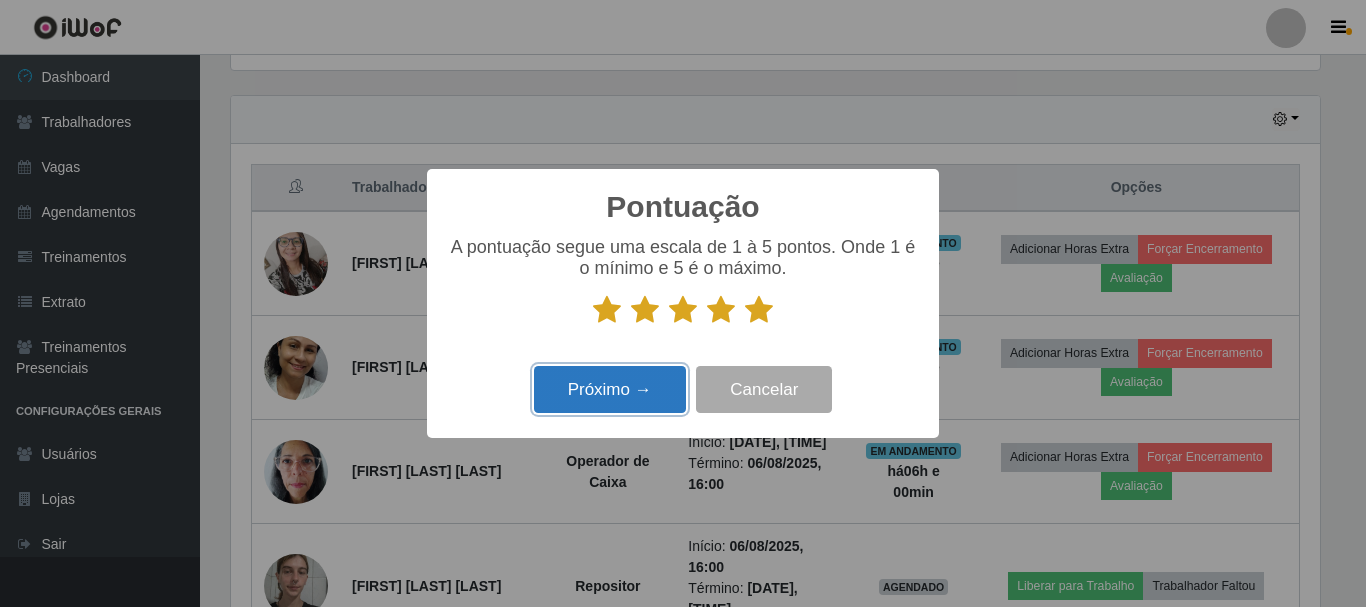 click on "Próximo →" at bounding box center [610, 389] 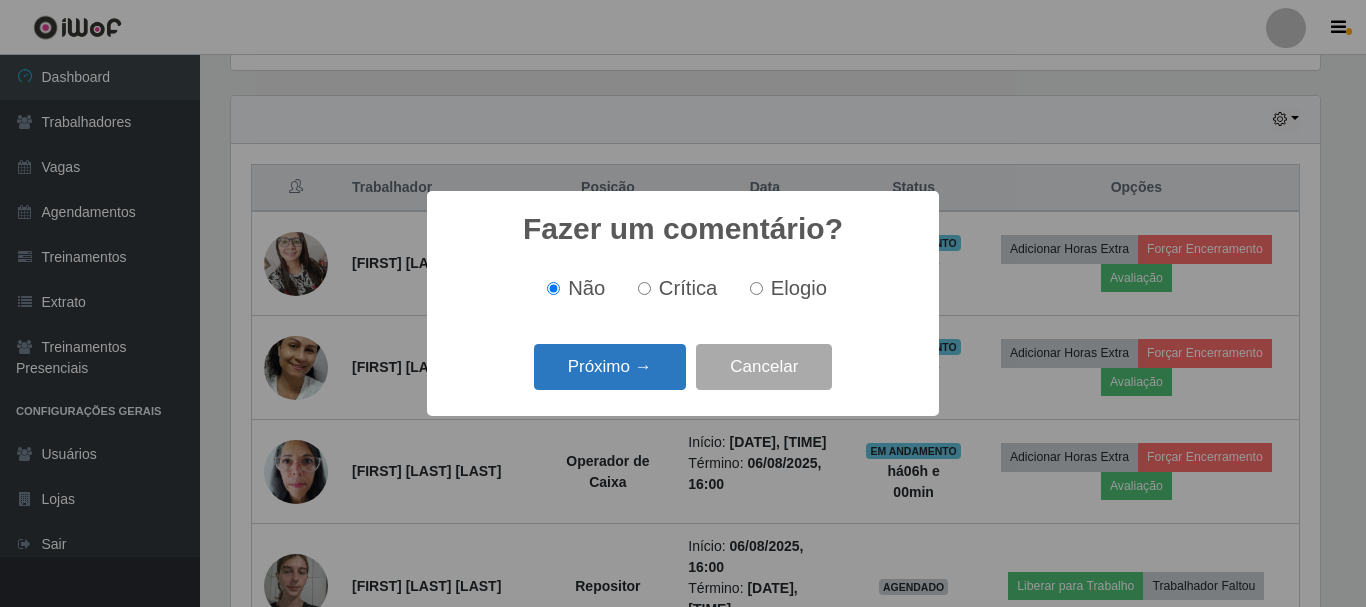 scroll, scrollTop: 999585, scrollLeft: 998911, axis: both 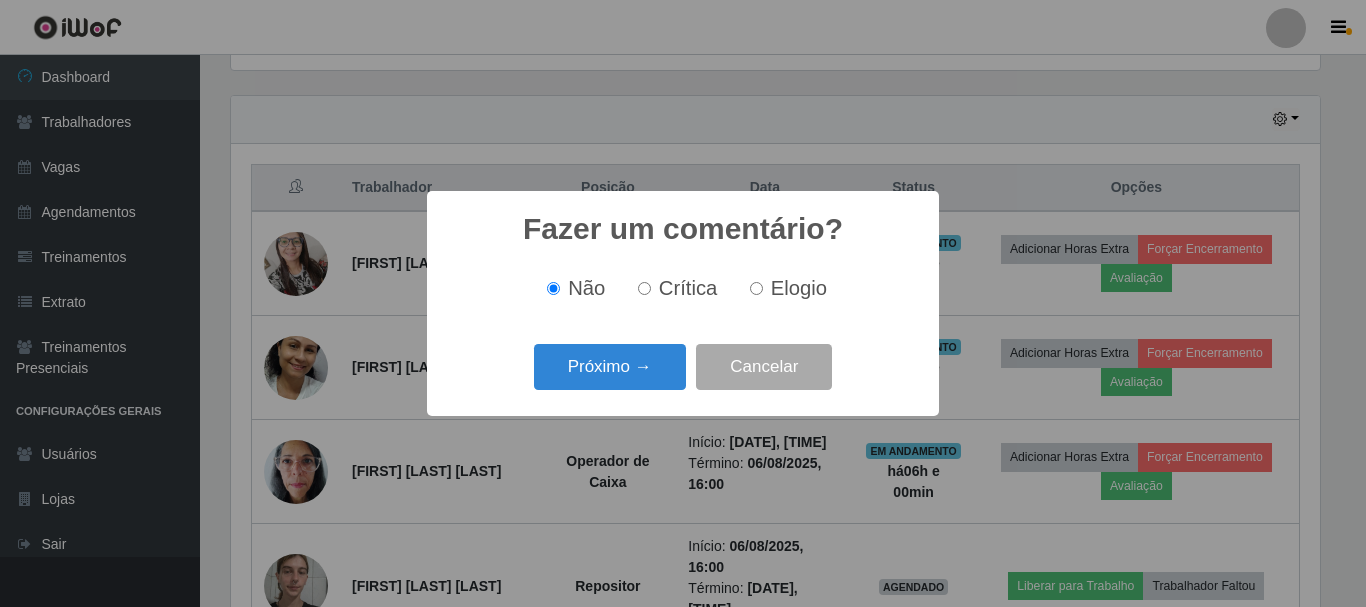 click on "Elogio" at bounding box center (756, 288) 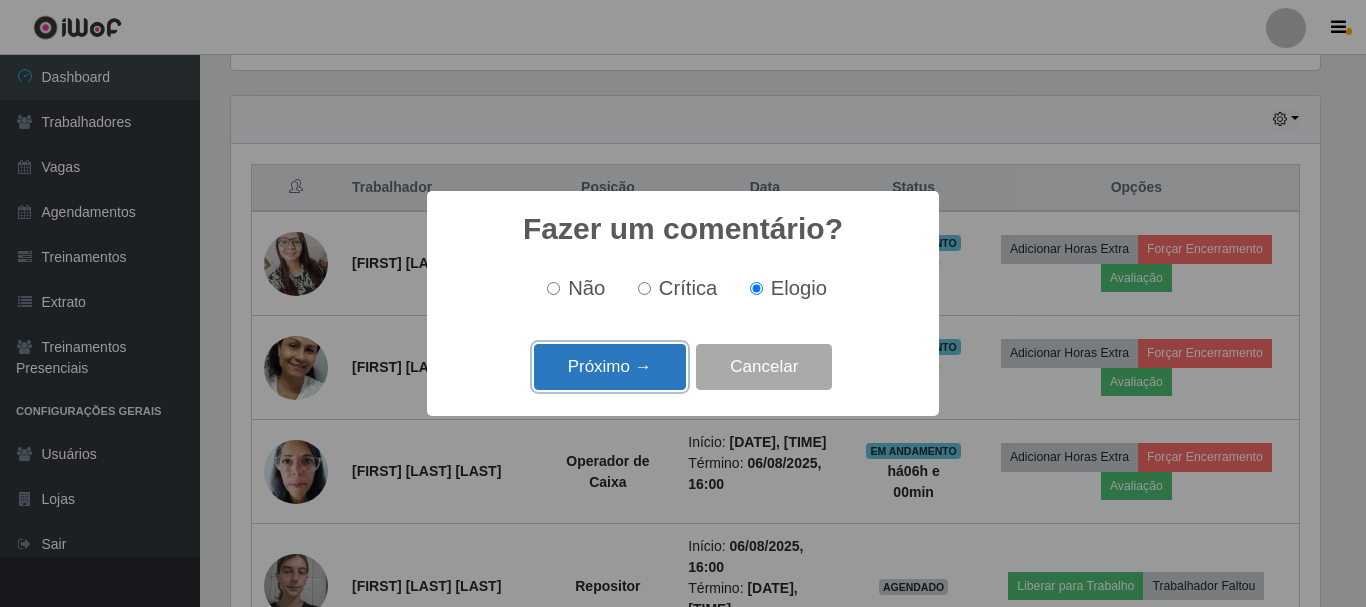 click on "Próximo →" at bounding box center [610, 367] 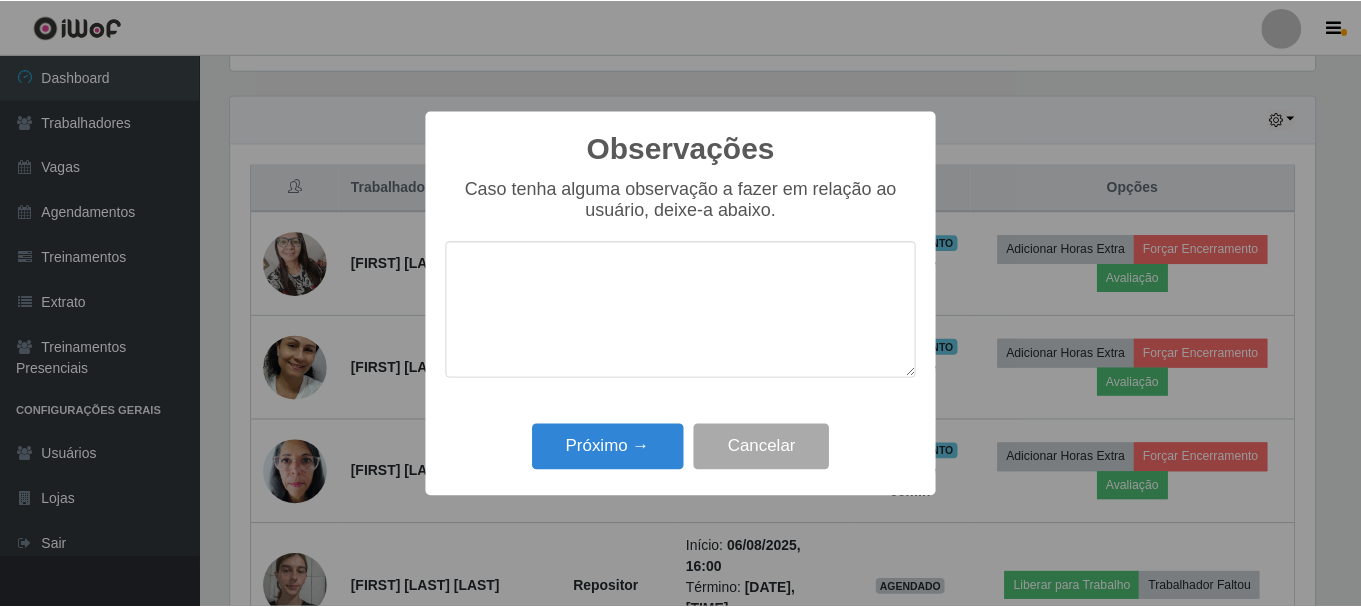 scroll, scrollTop: 999585, scrollLeft: 998911, axis: both 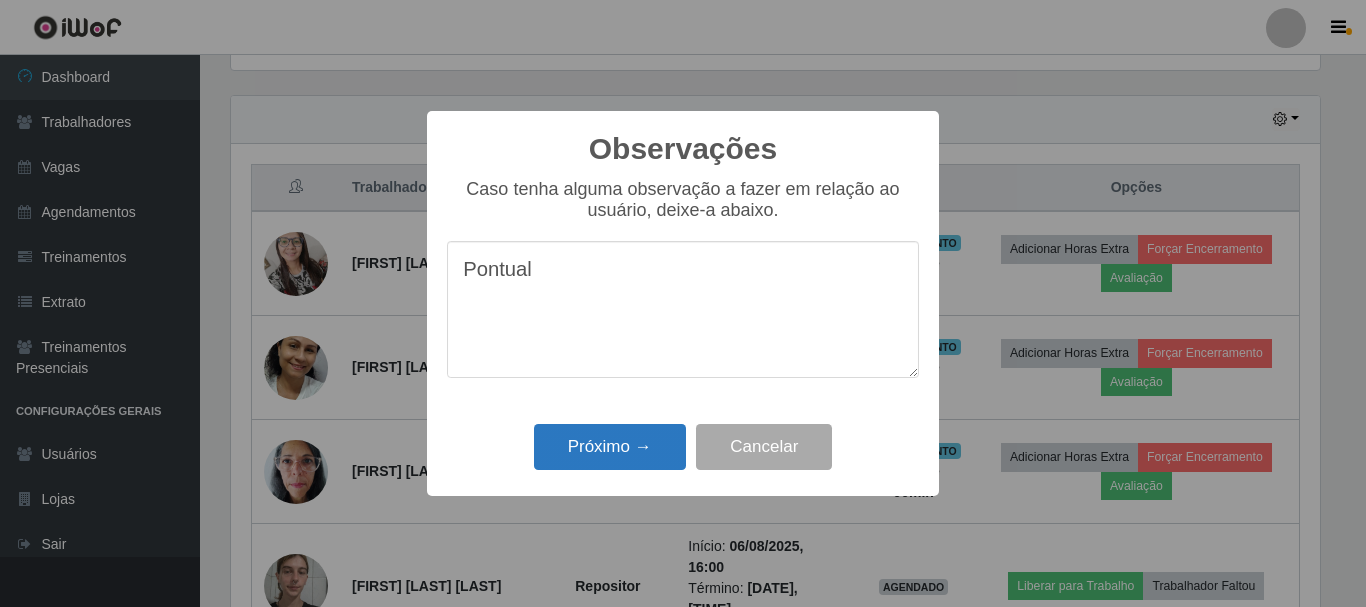 type on "Pontual" 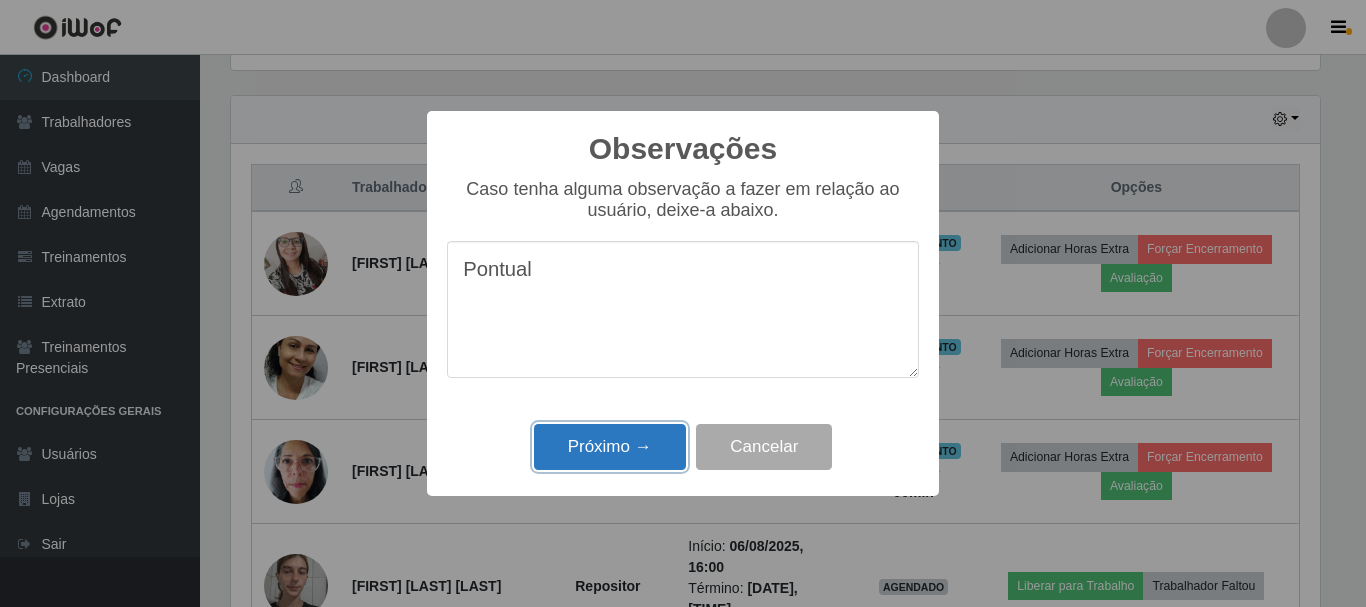 click on "Próximo →" at bounding box center (610, 447) 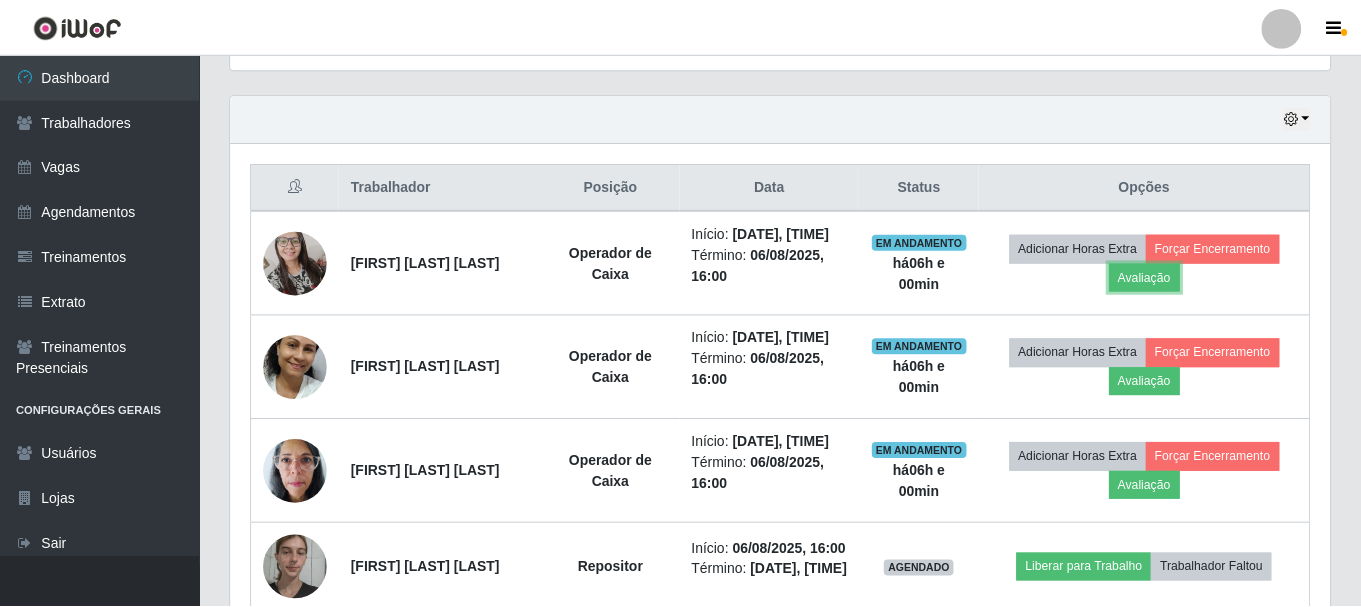 scroll, scrollTop: 999585, scrollLeft: 998901, axis: both 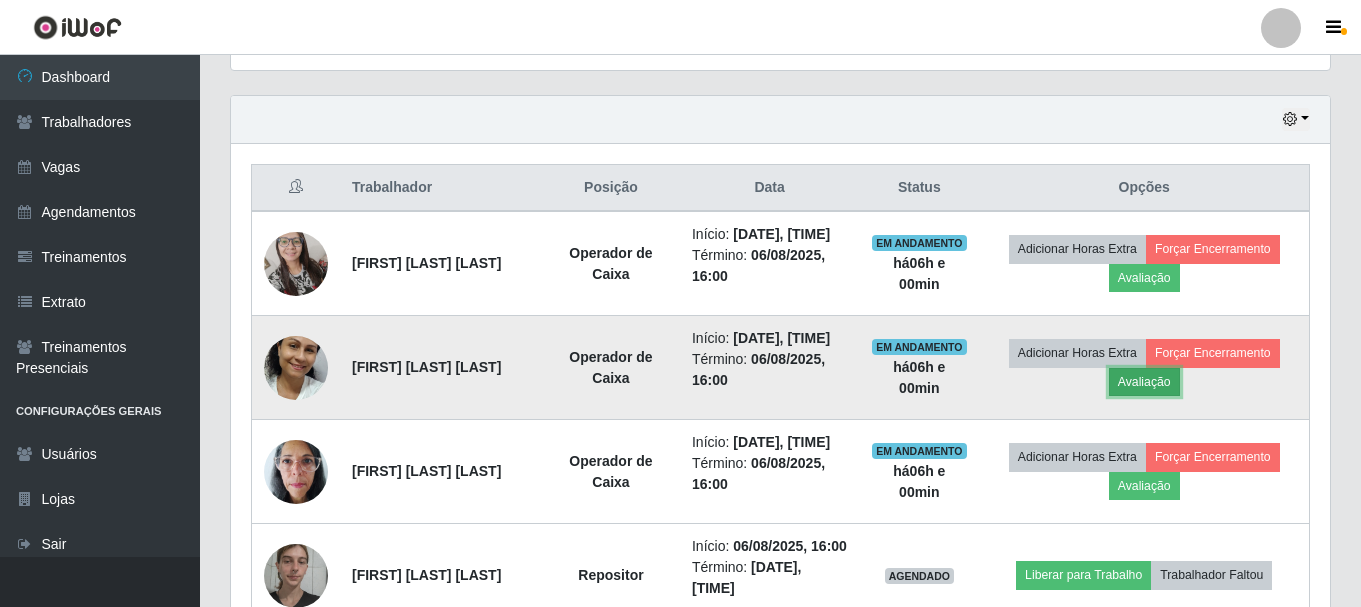 click on "Avaliação" at bounding box center (1144, 382) 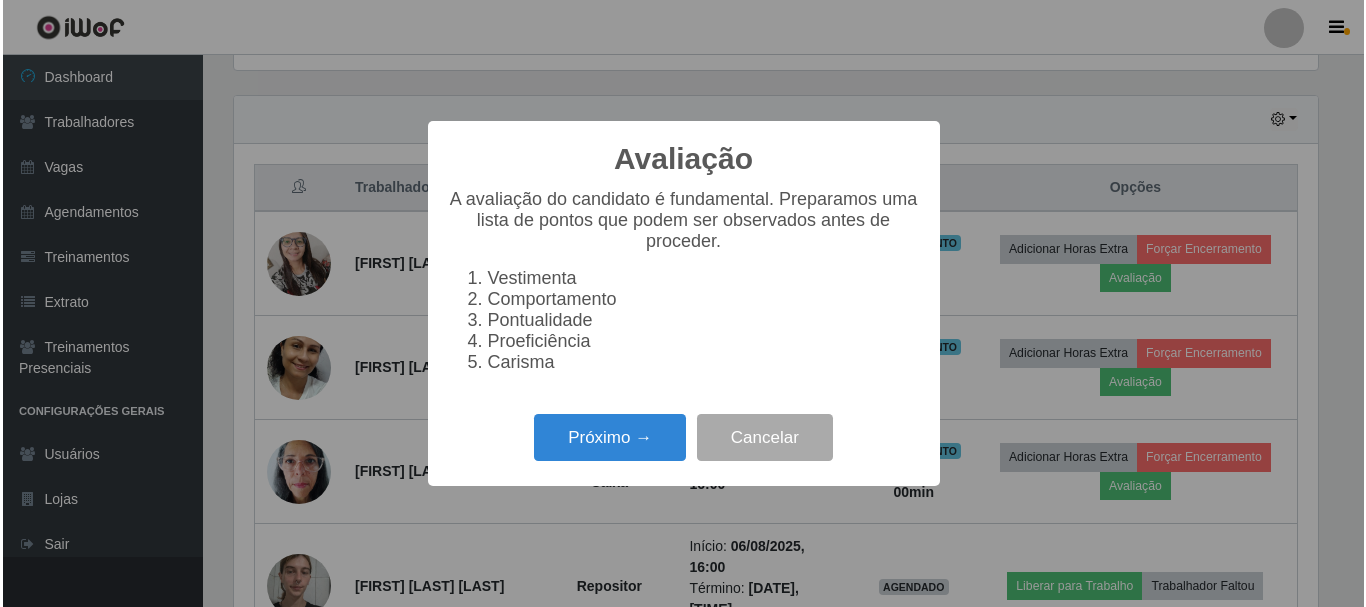 scroll, scrollTop: 999585, scrollLeft: 998911, axis: both 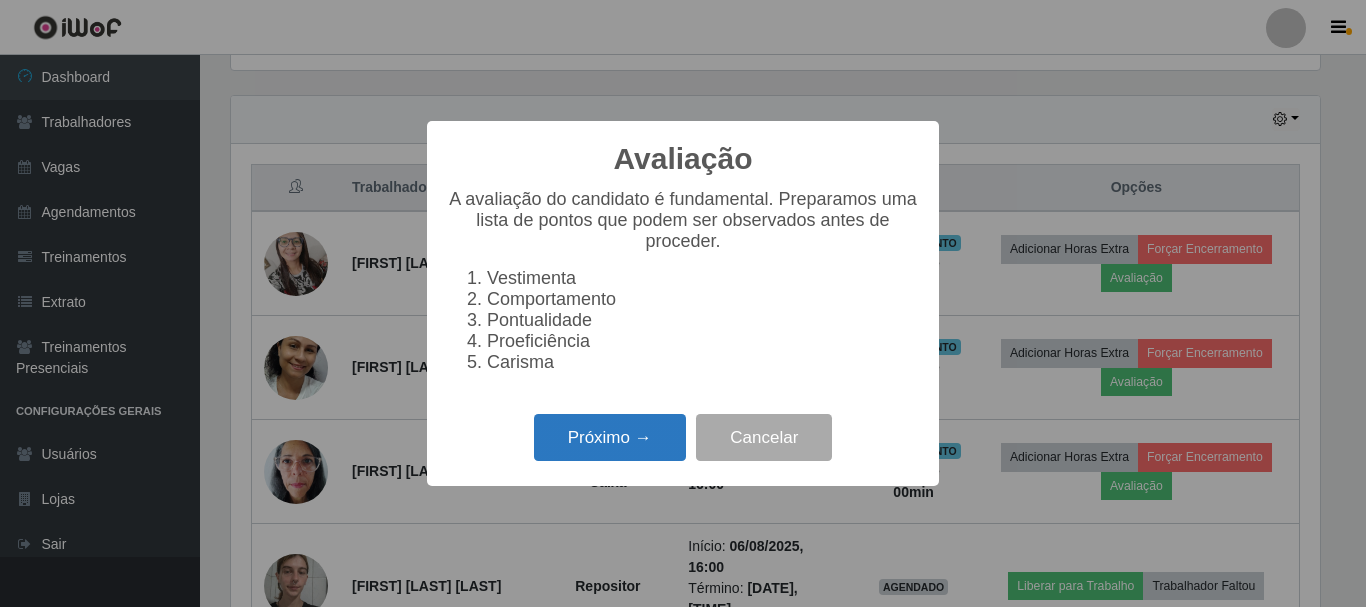 click on "Próximo →" at bounding box center [610, 437] 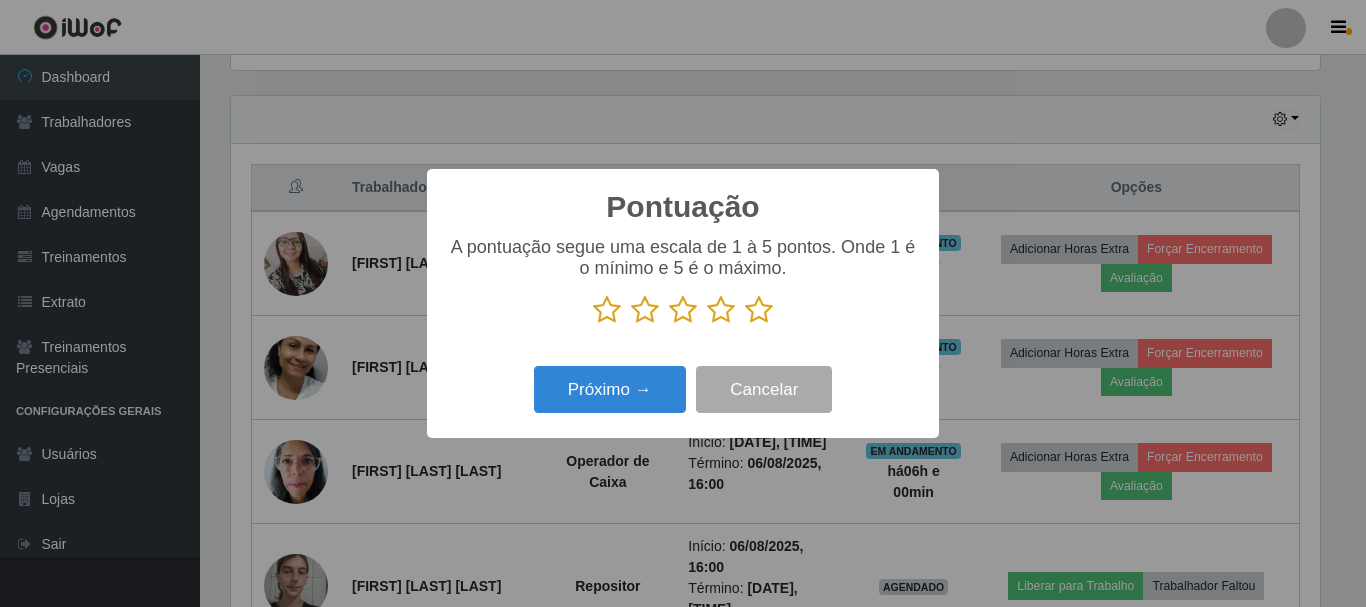 scroll, scrollTop: 999585, scrollLeft: 998911, axis: both 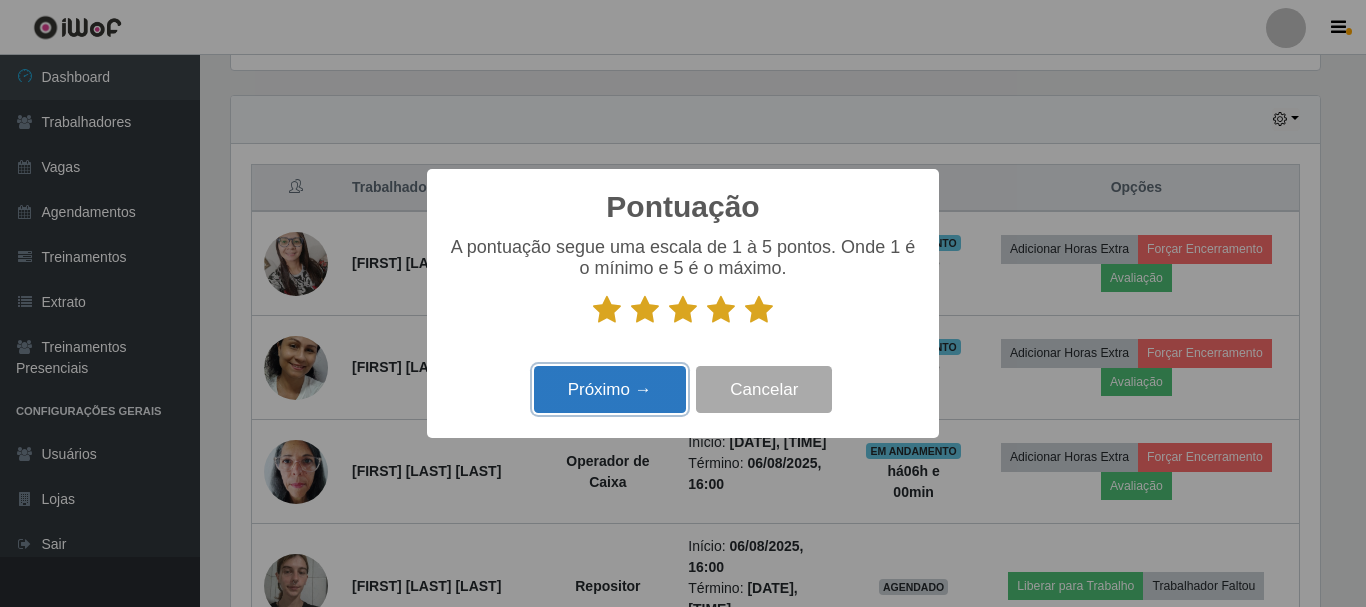 click on "Próximo →" at bounding box center (610, 389) 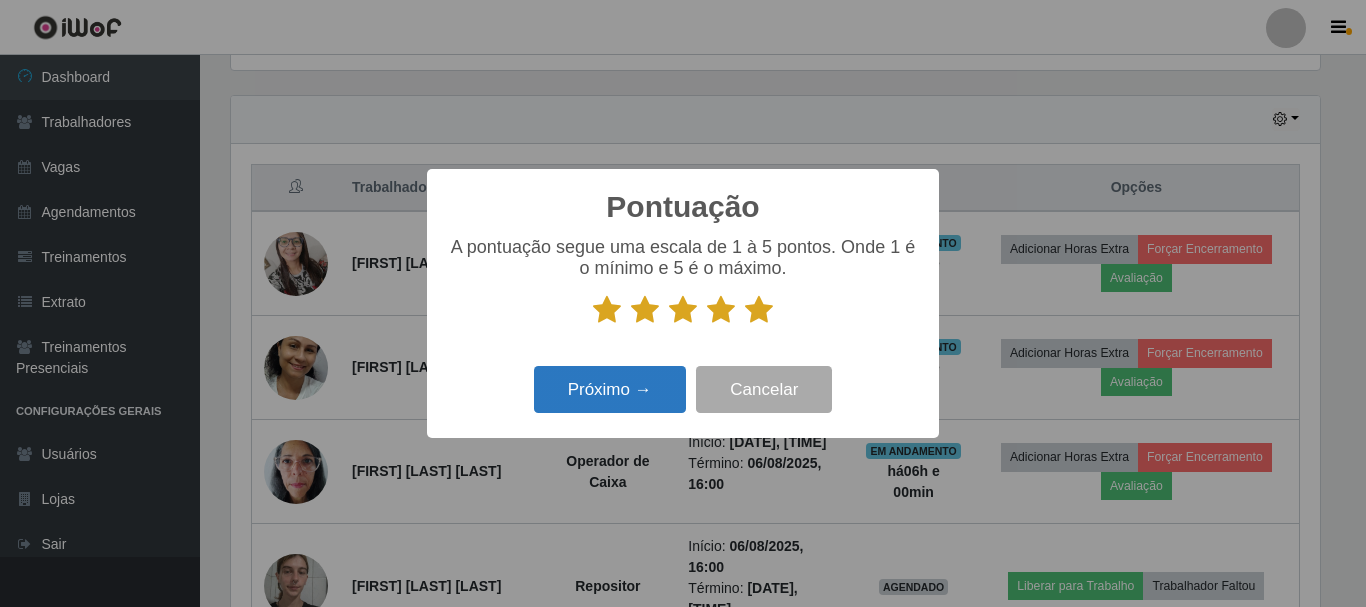scroll, scrollTop: 999585, scrollLeft: 998911, axis: both 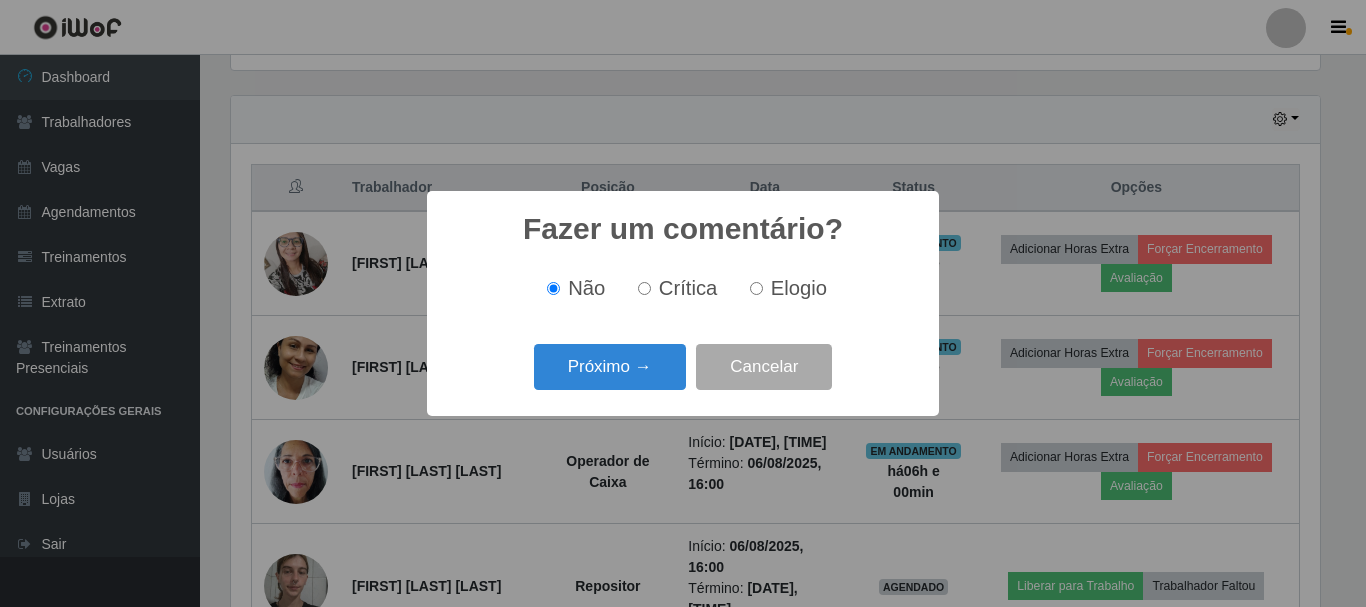 click on "Elogio" at bounding box center (756, 288) 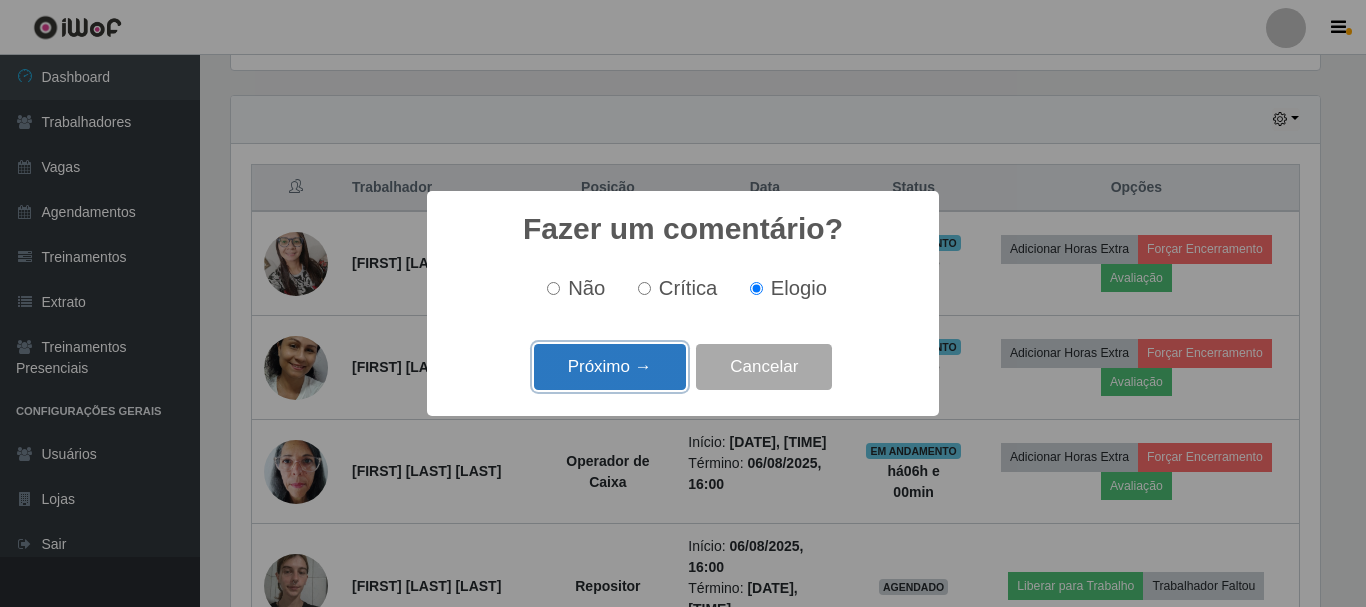 click on "Próximo →" at bounding box center [610, 367] 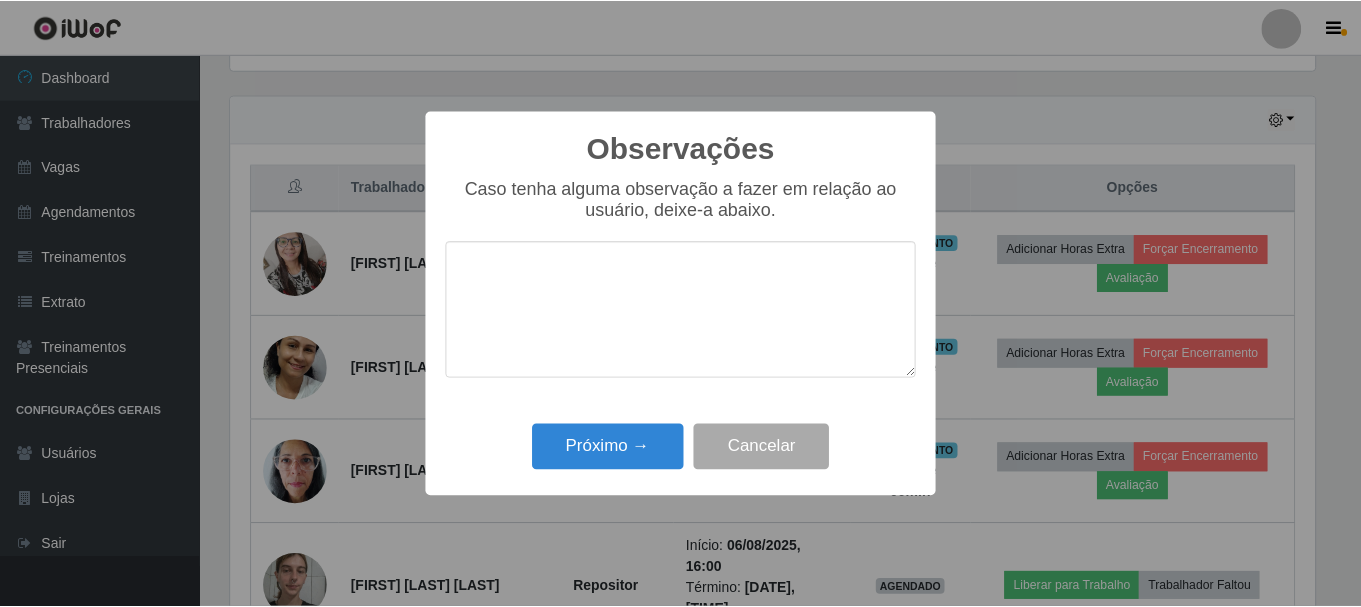 scroll, scrollTop: 999585, scrollLeft: 998911, axis: both 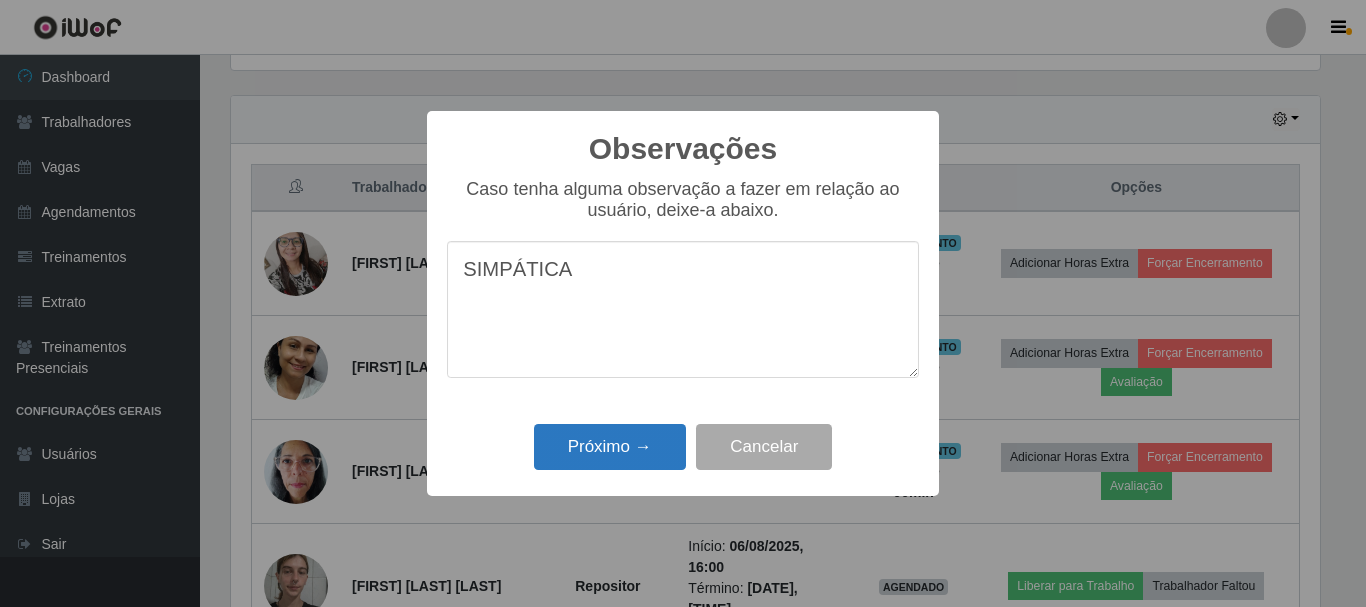 type on "SIMPÁTICA" 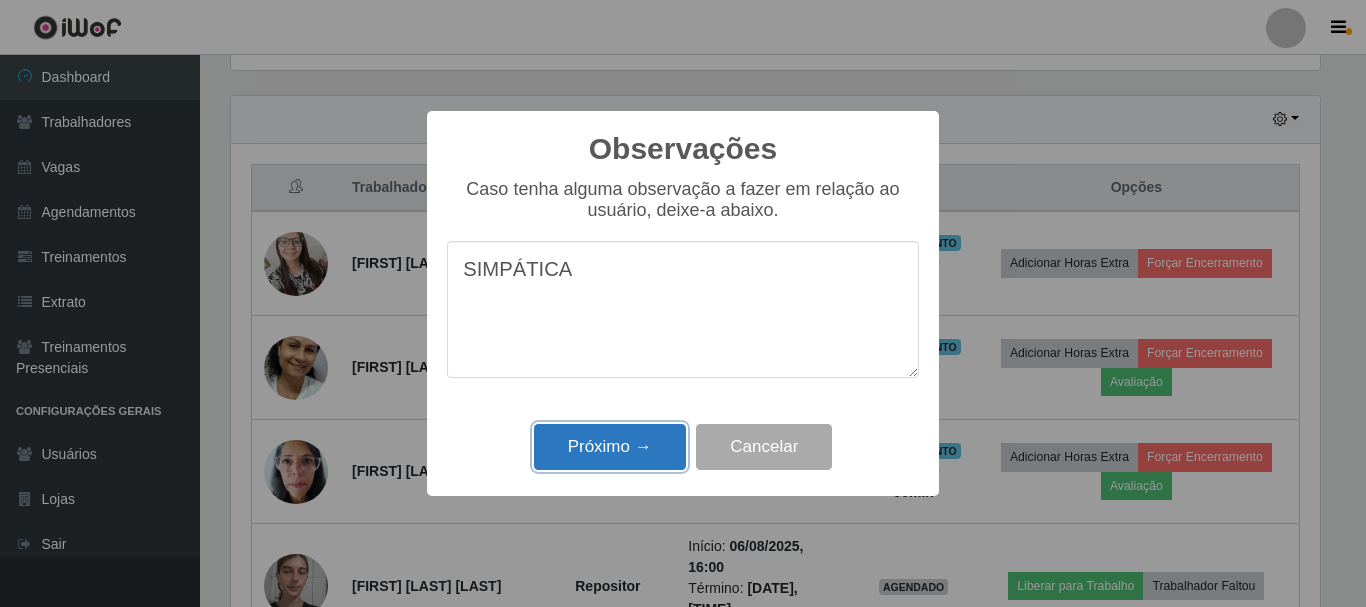 click on "Próximo →" at bounding box center [610, 447] 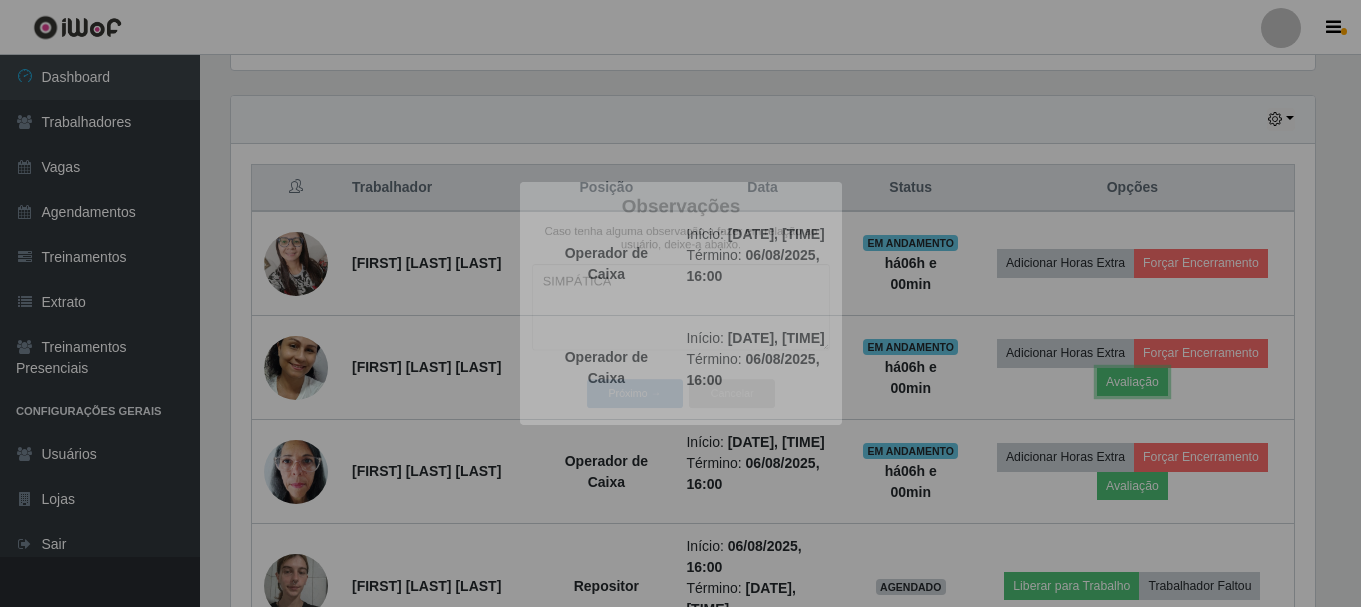 scroll, scrollTop: 999585, scrollLeft: 998901, axis: both 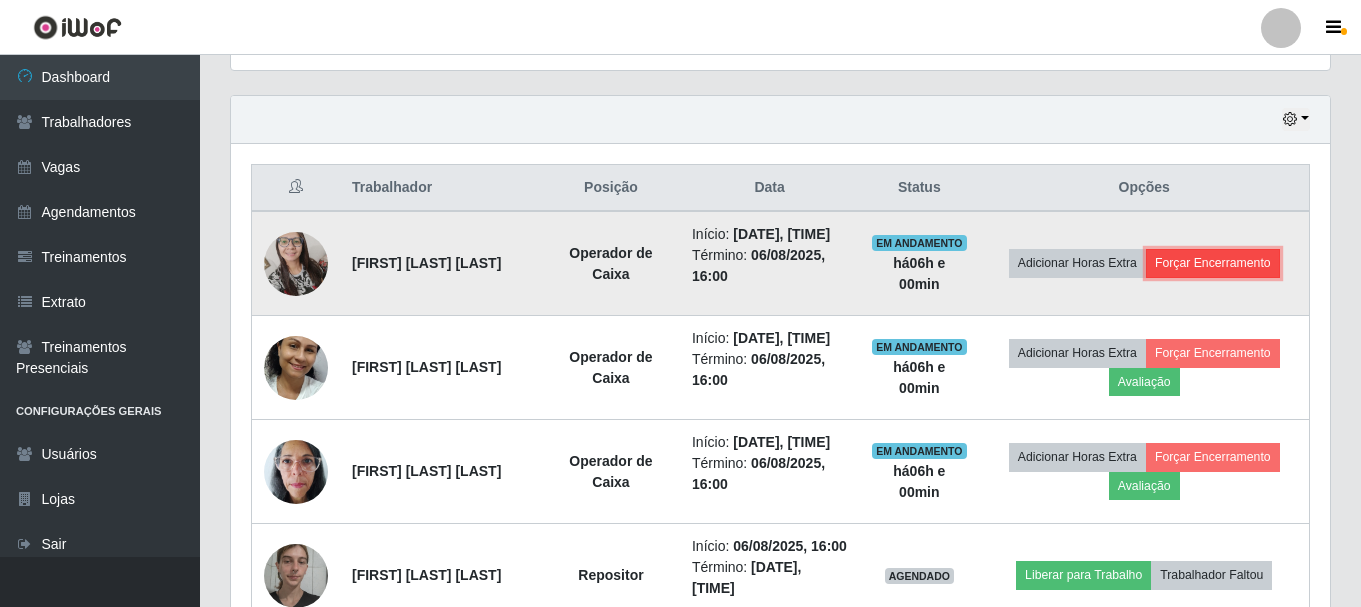 click on "Forçar Encerramento" at bounding box center [1213, 263] 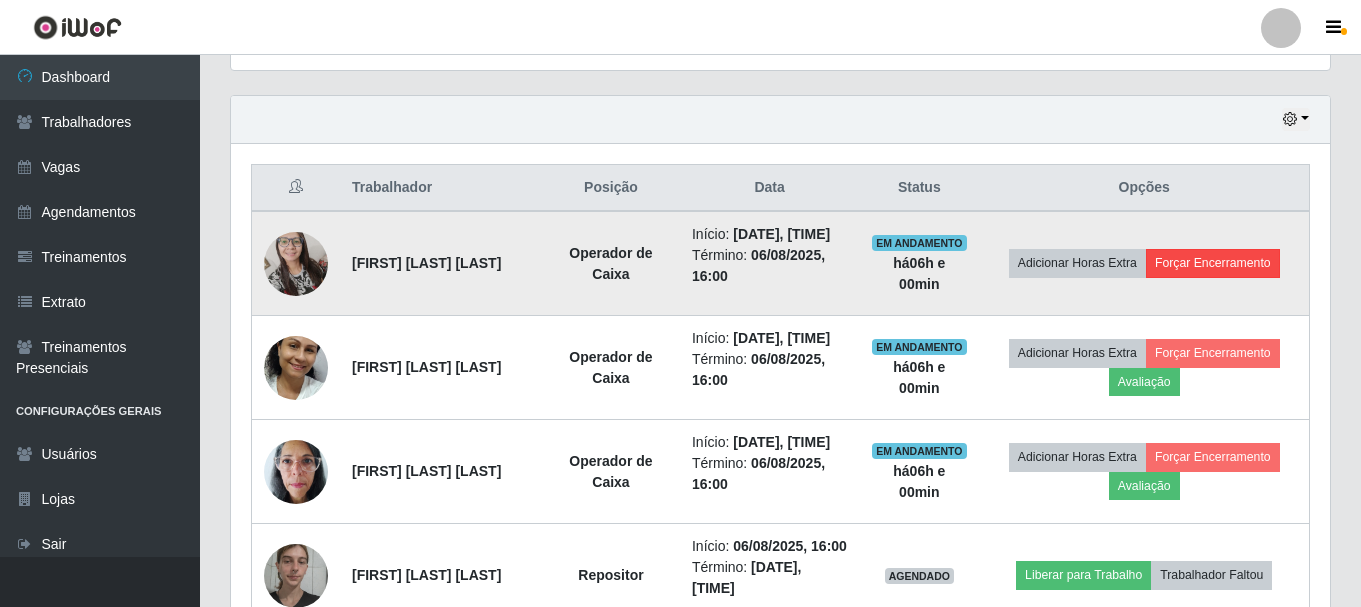 scroll, scrollTop: 999585, scrollLeft: 998911, axis: both 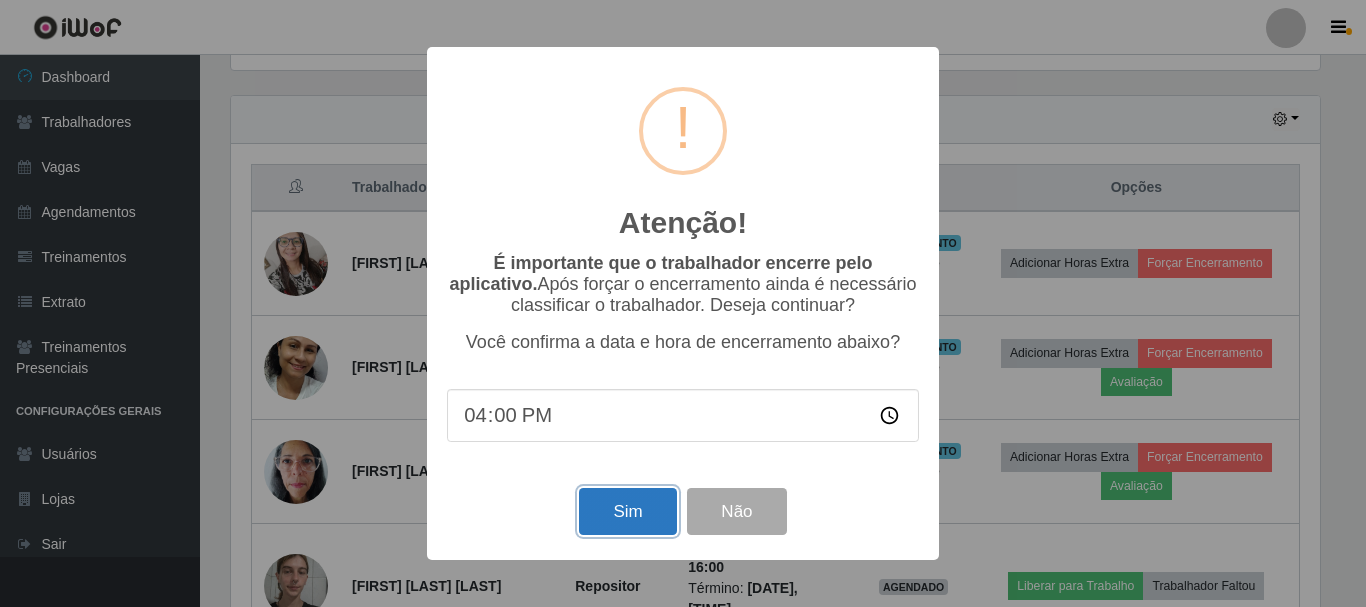 click on "Sim" at bounding box center [627, 511] 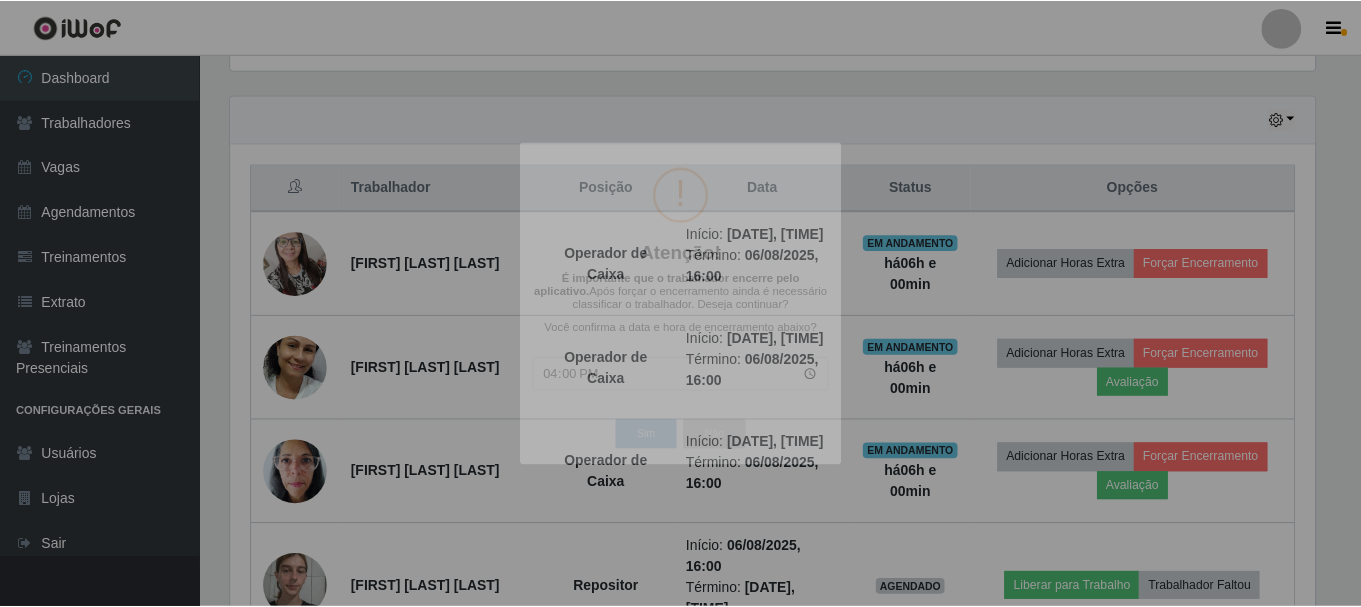 scroll, scrollTop: 999585, scrollLeft: 998901, axis: both 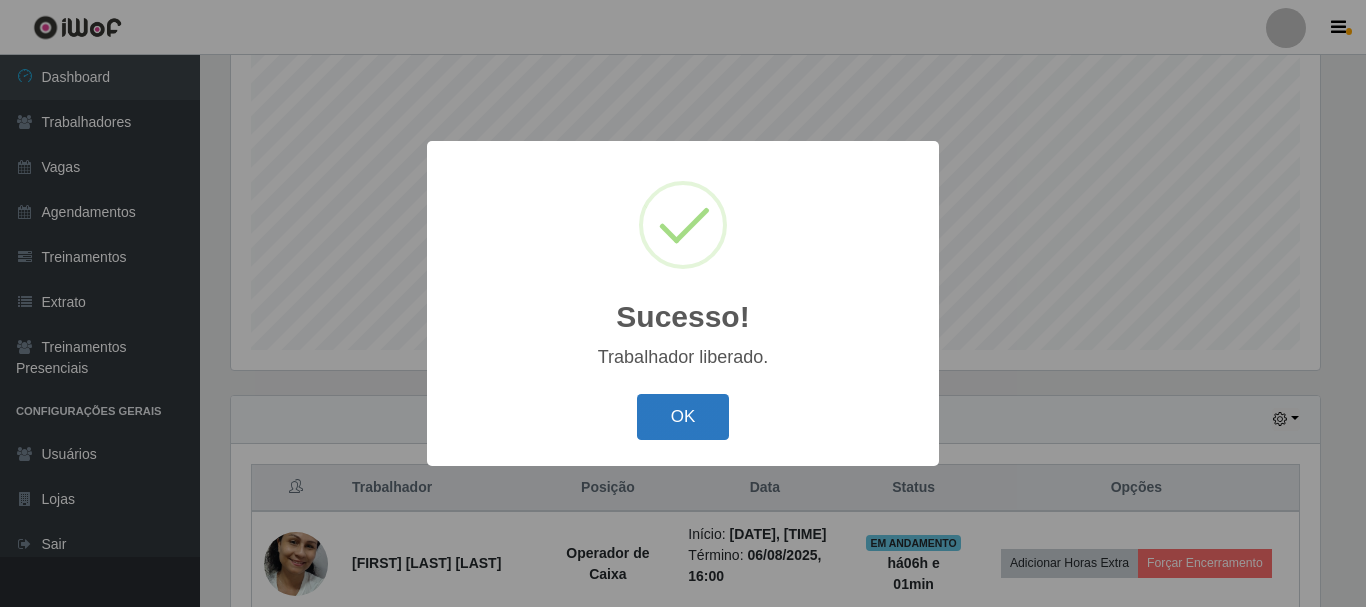 click on "OK" at bounding box center (683, 417) 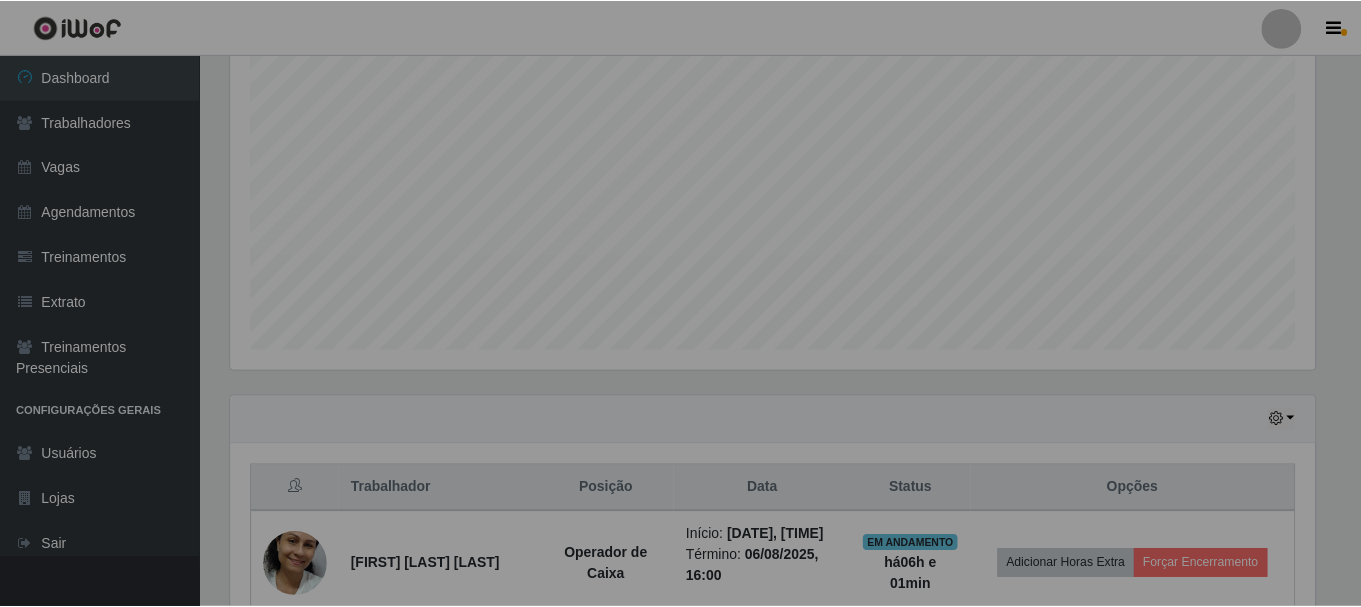 scroll, scrollTop: 999585, scrollLeft: 998901, axis: both 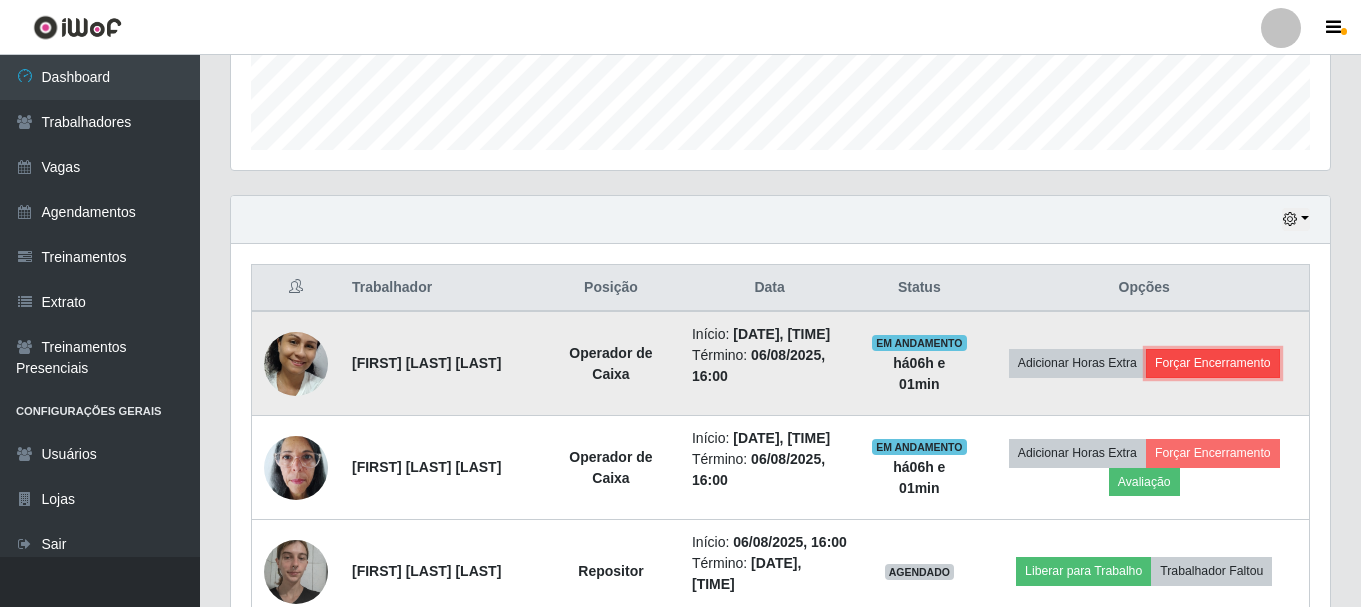 click on "Forçar Encerramento" at bounding box center [1213, 363] 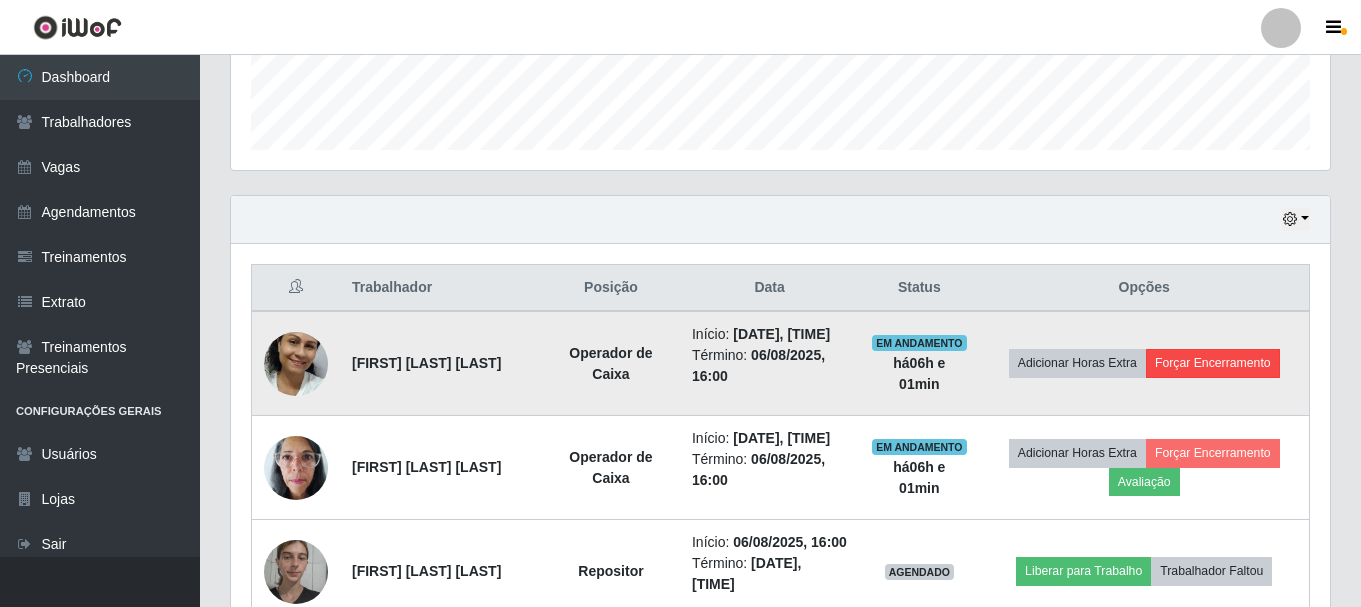 scroll, scrollTop: 999585, scrollLeft: 998911, axis: both 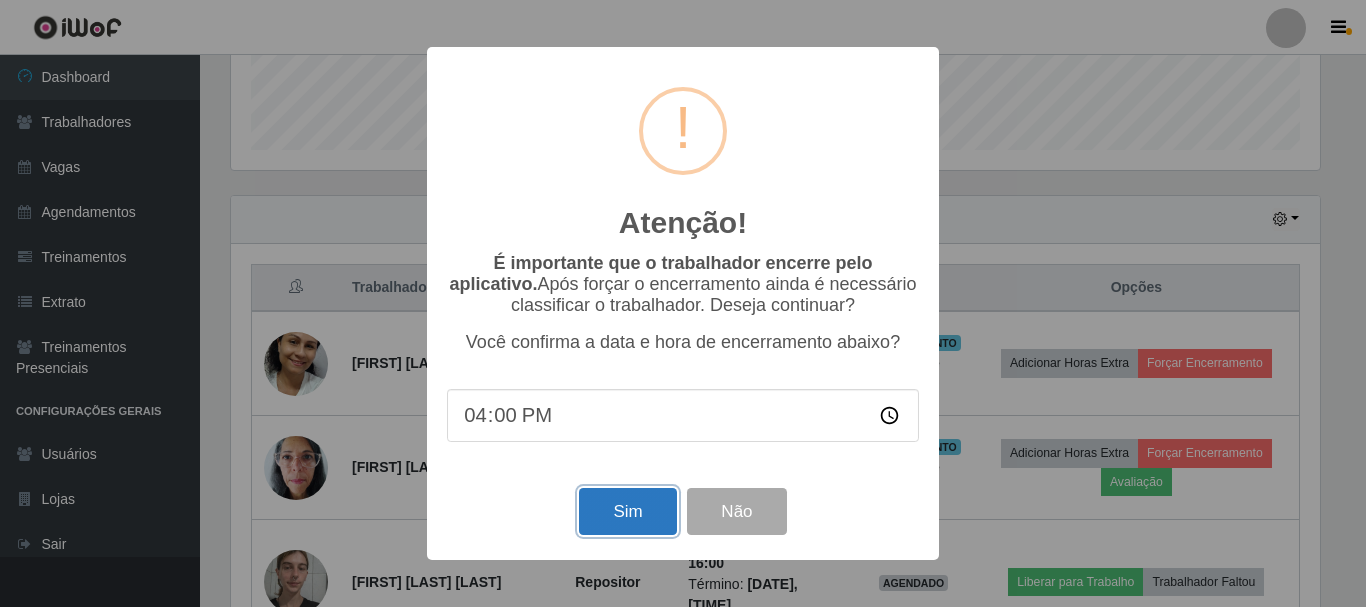 click on "Sim" at bounding box center (627, 511) 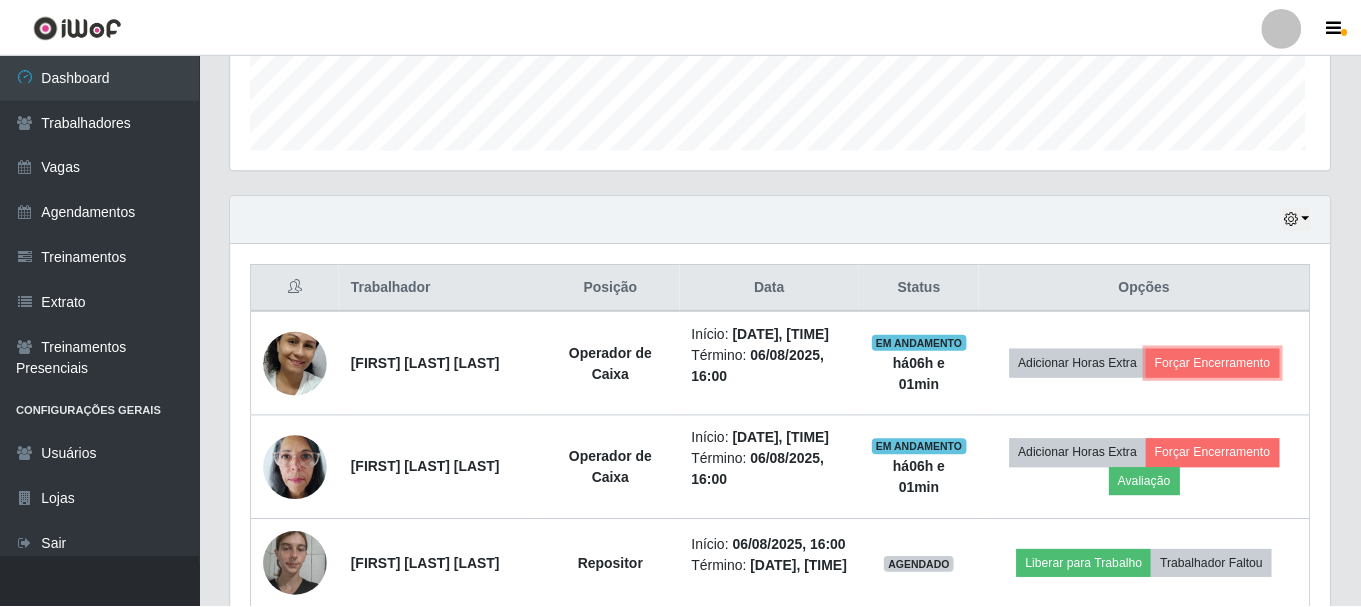 scroll, scrollTop: 999585, scrollLeft: 998901, axis: both 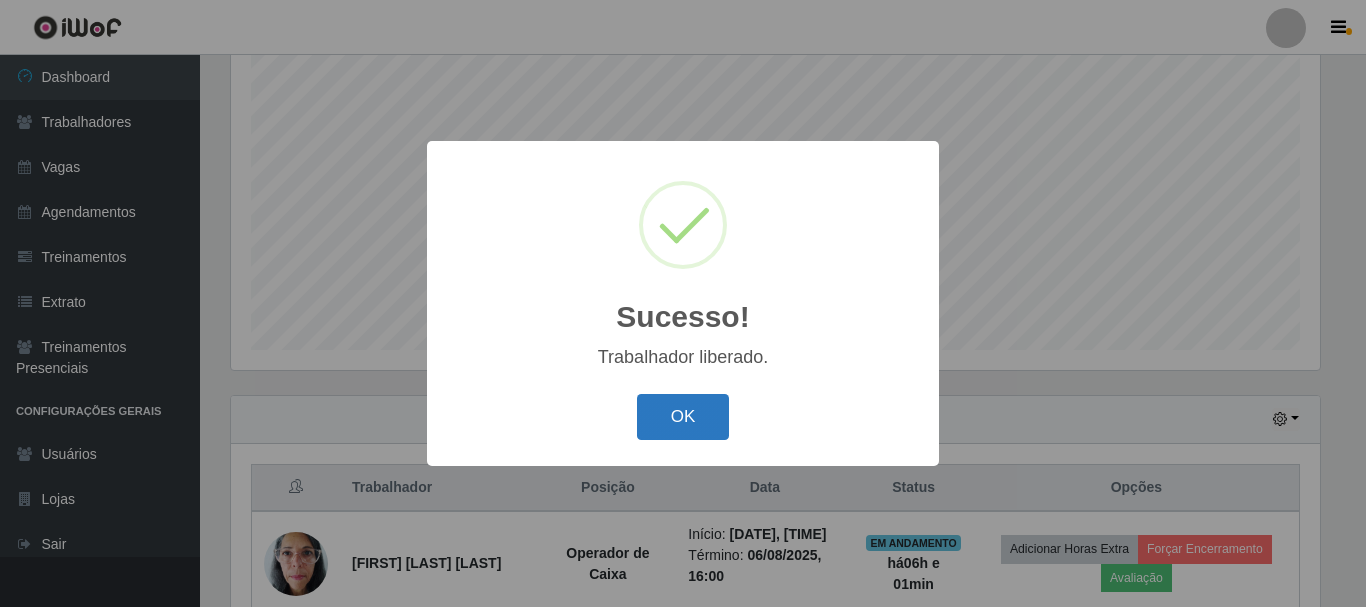 click on "OK" at bounding box center [683, 417] 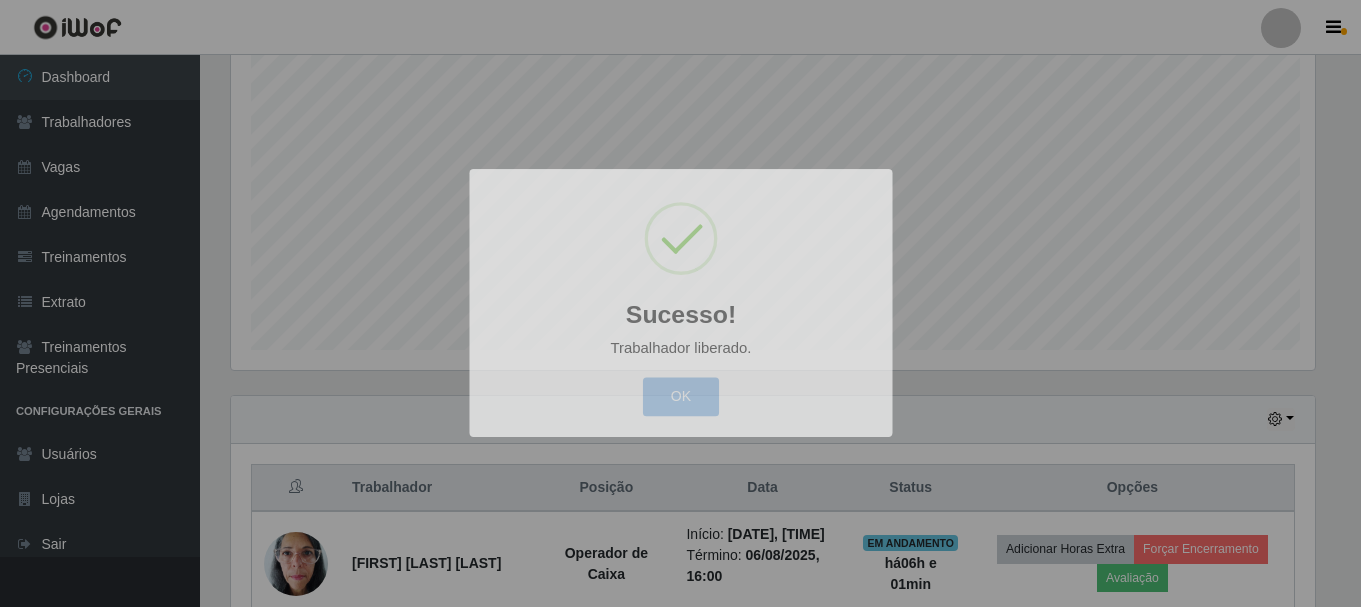 scroll, scrollTop: 999585, scrollLeft: 998901, axis: both 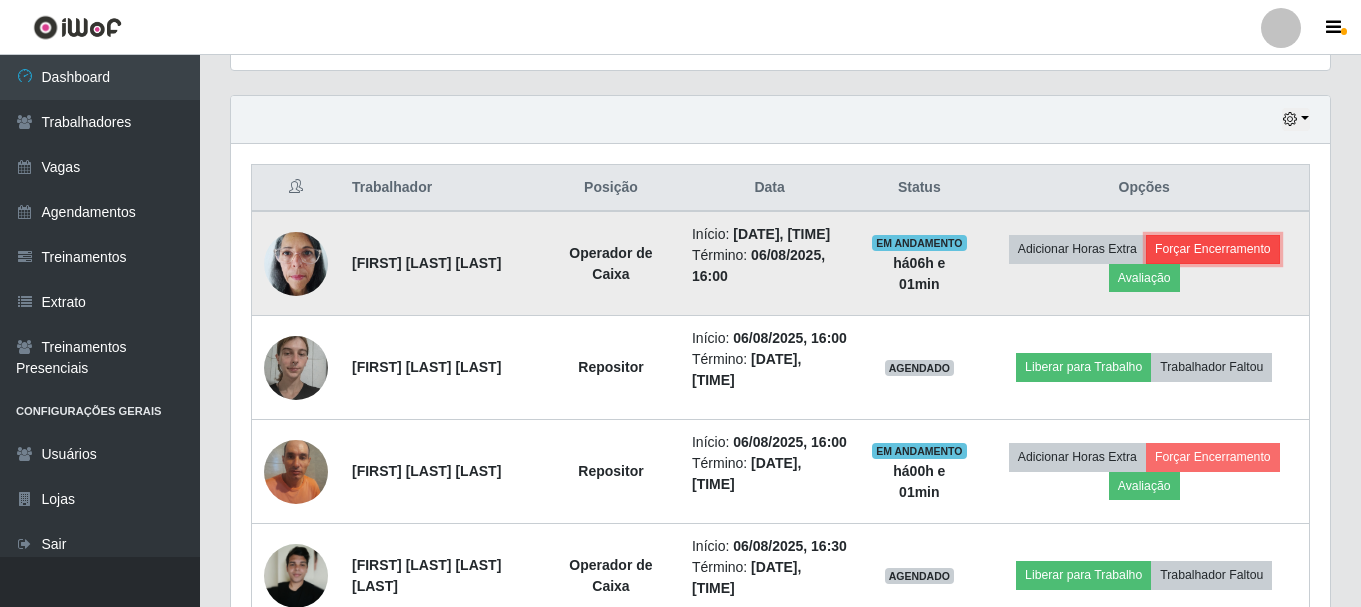 click on "Forçar Encerramento" at bounding box center [1213, 249] 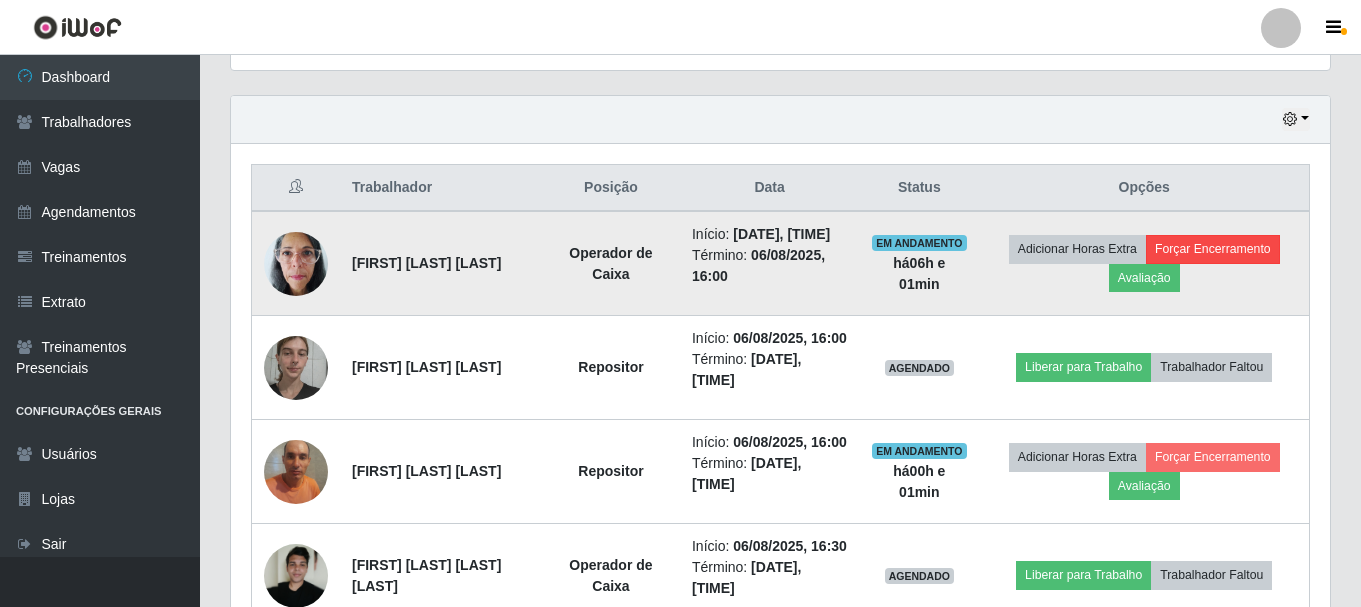 scroll, scrollTop: 999585, scrollLeft: 998911, axis: both 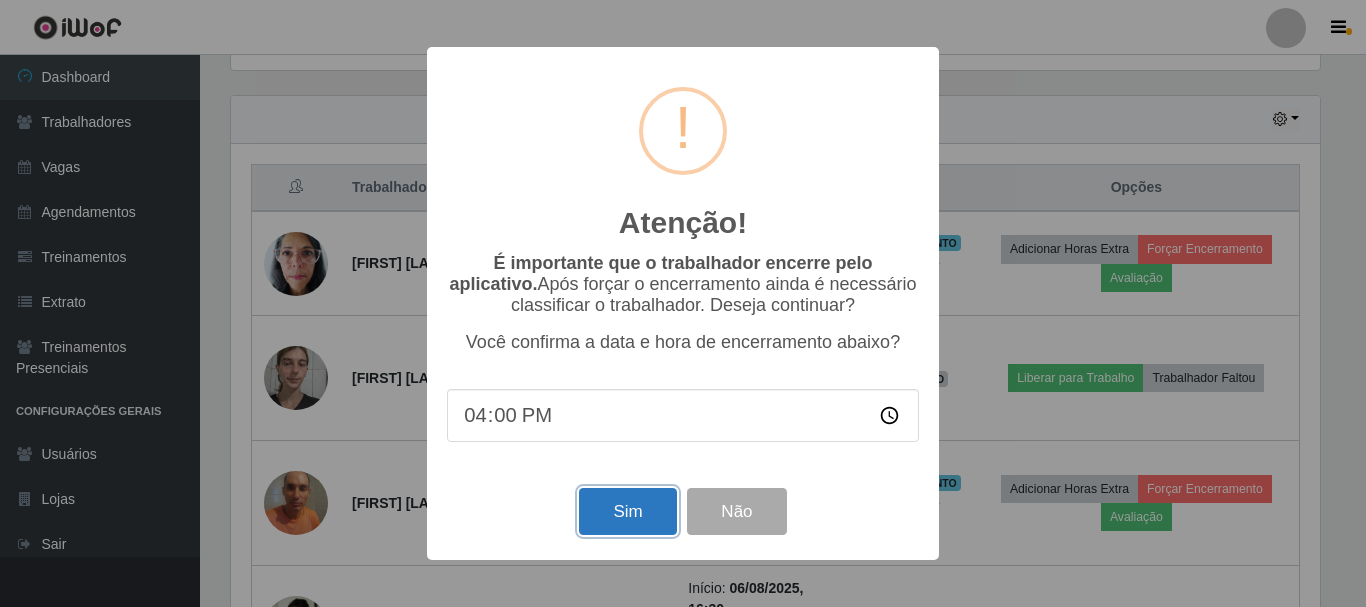 click on "Sim" at bounding box center [627, 511] 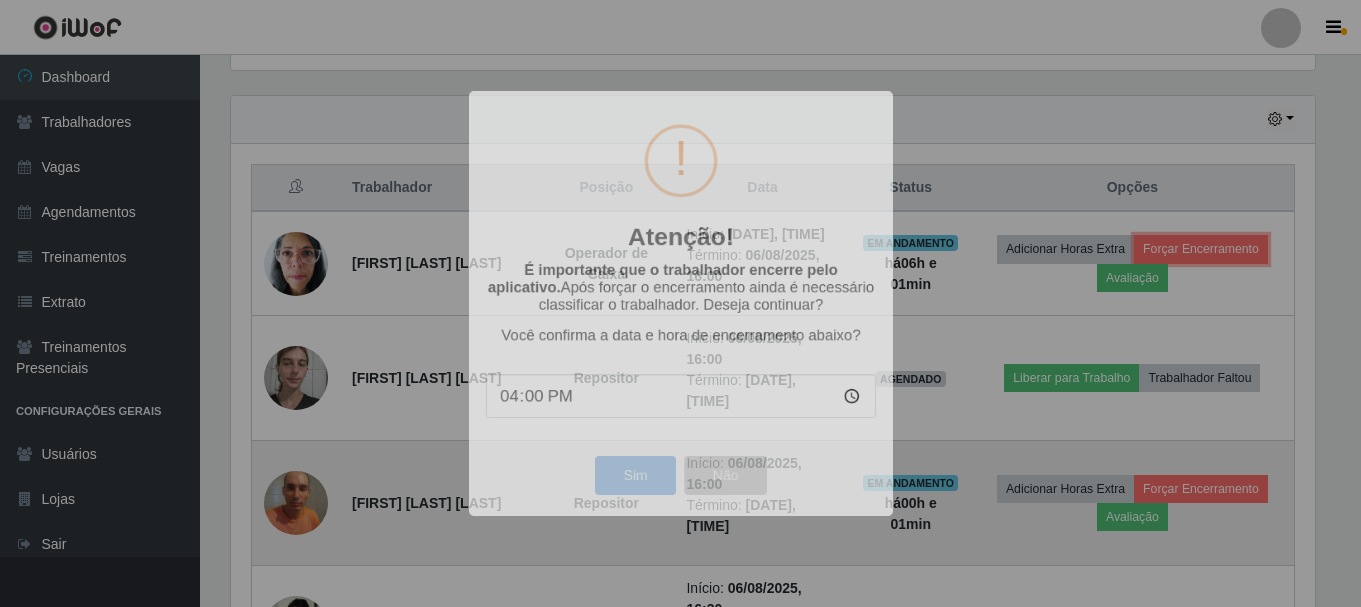 scroll, scrollTop: 999585, scrollLeft: 998901, axis: both 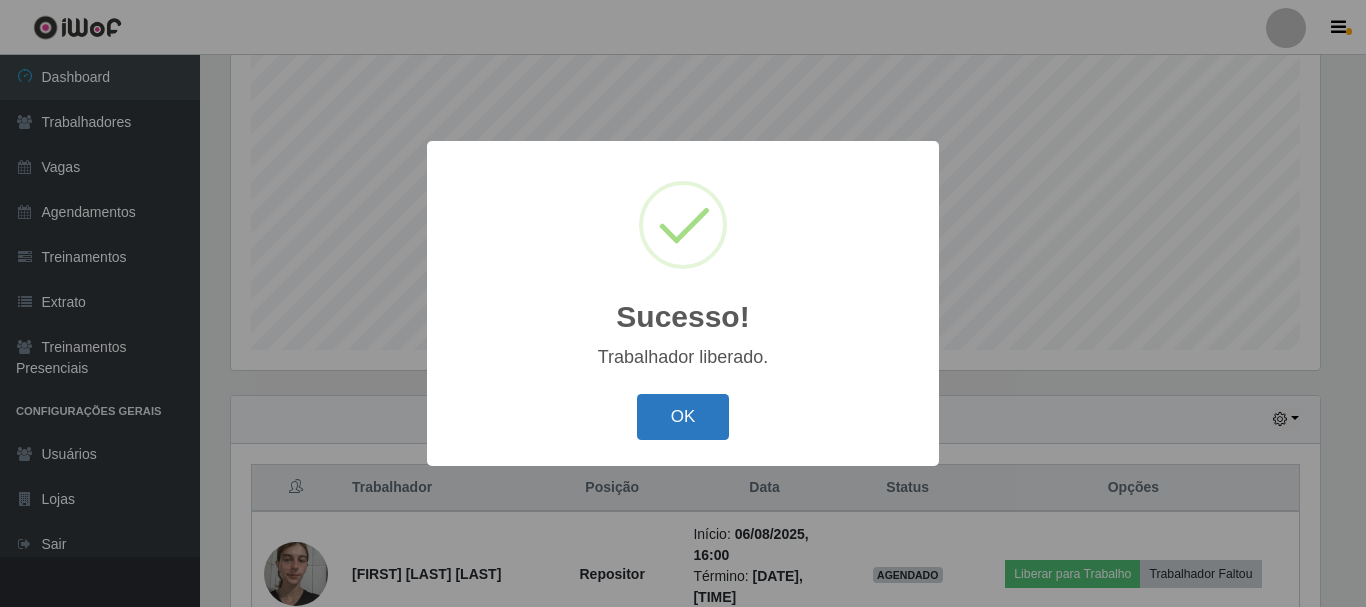 click on "OK" at bounding box center [683, 417] 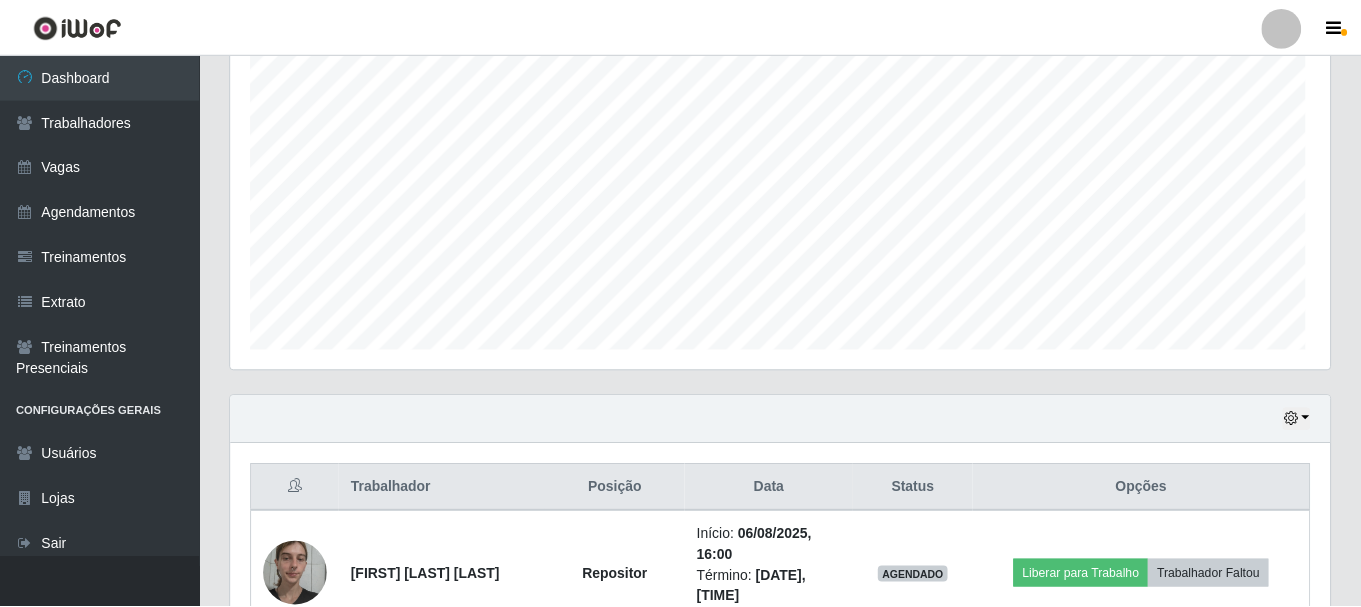 scroll, scrollTop: 999585, scrollLeft: 998901, axis: both 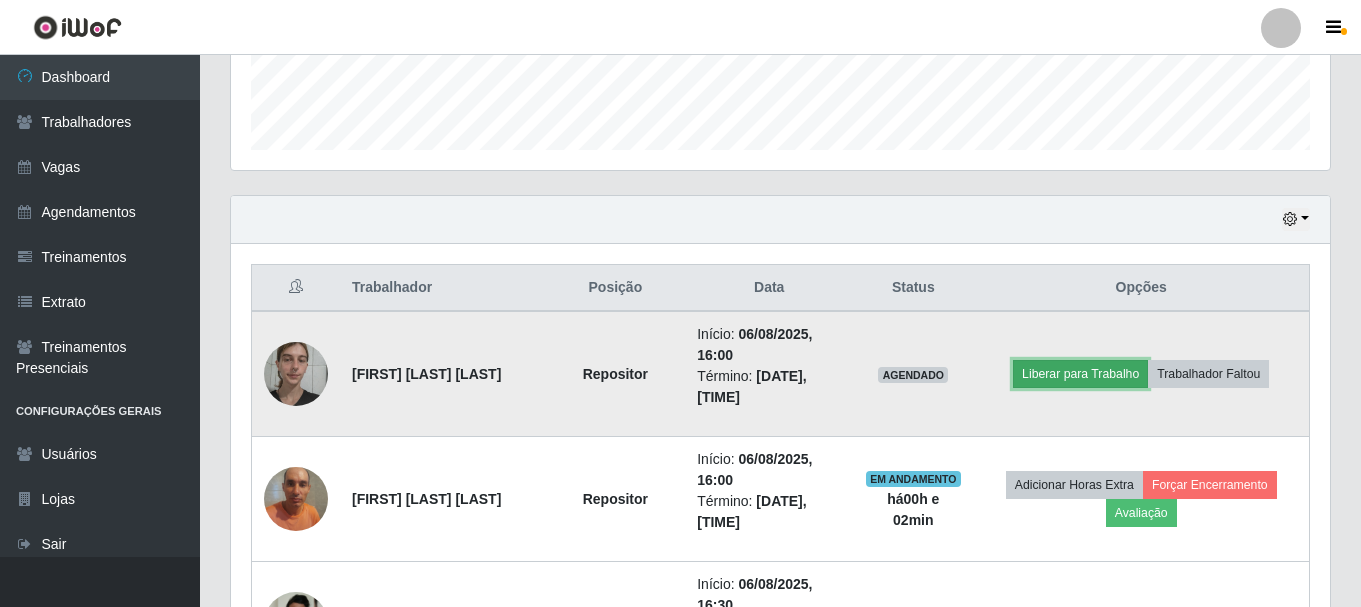 click on "Liberar para Trabalho" at bounding box center (1080, 374) 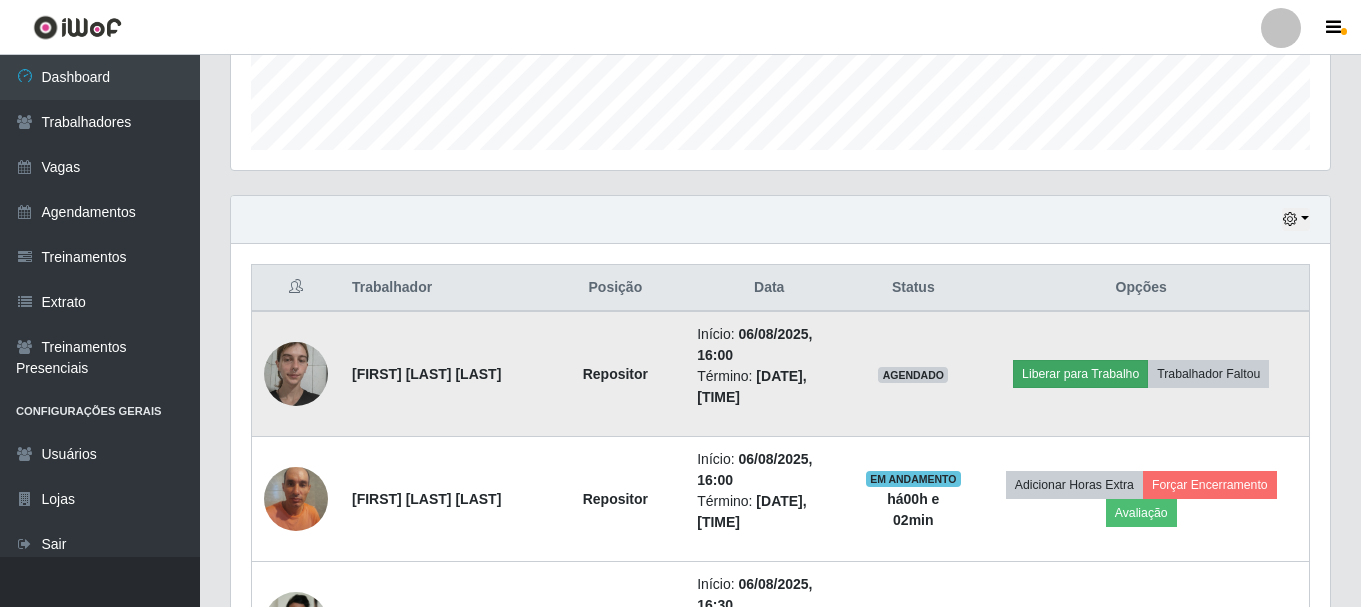 scroll, scrollTop: 999585, scrollLeft: 998911, axis: both 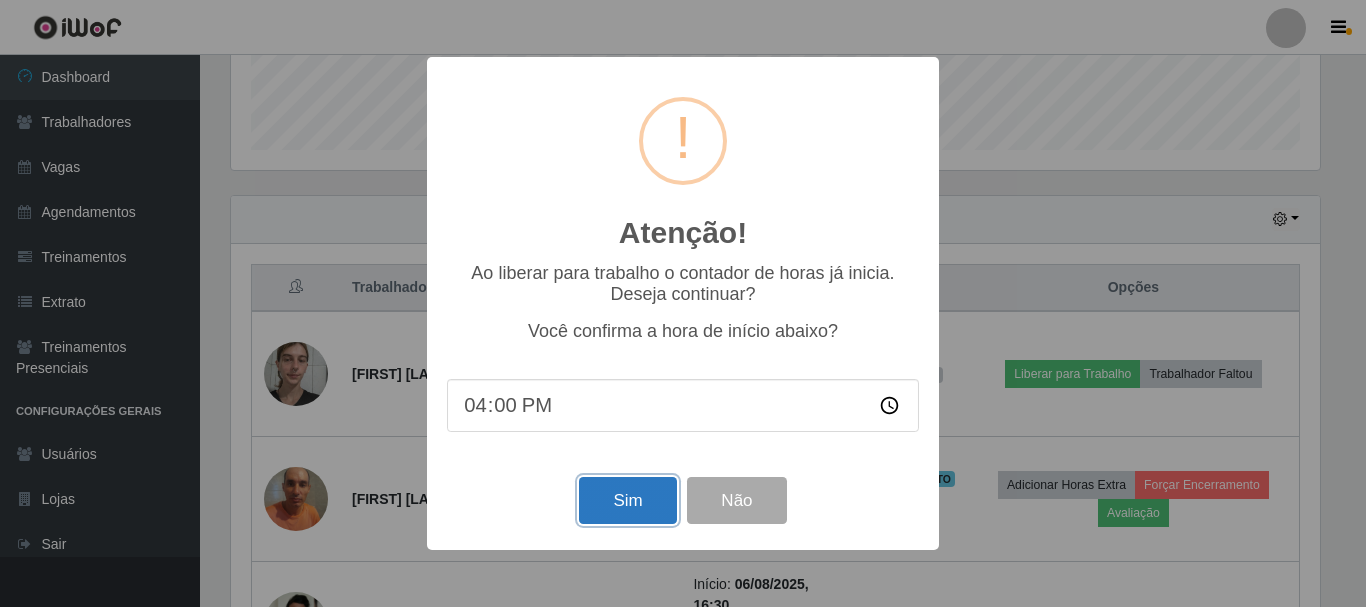 click on "Sim" at bounding box center (627, 500) 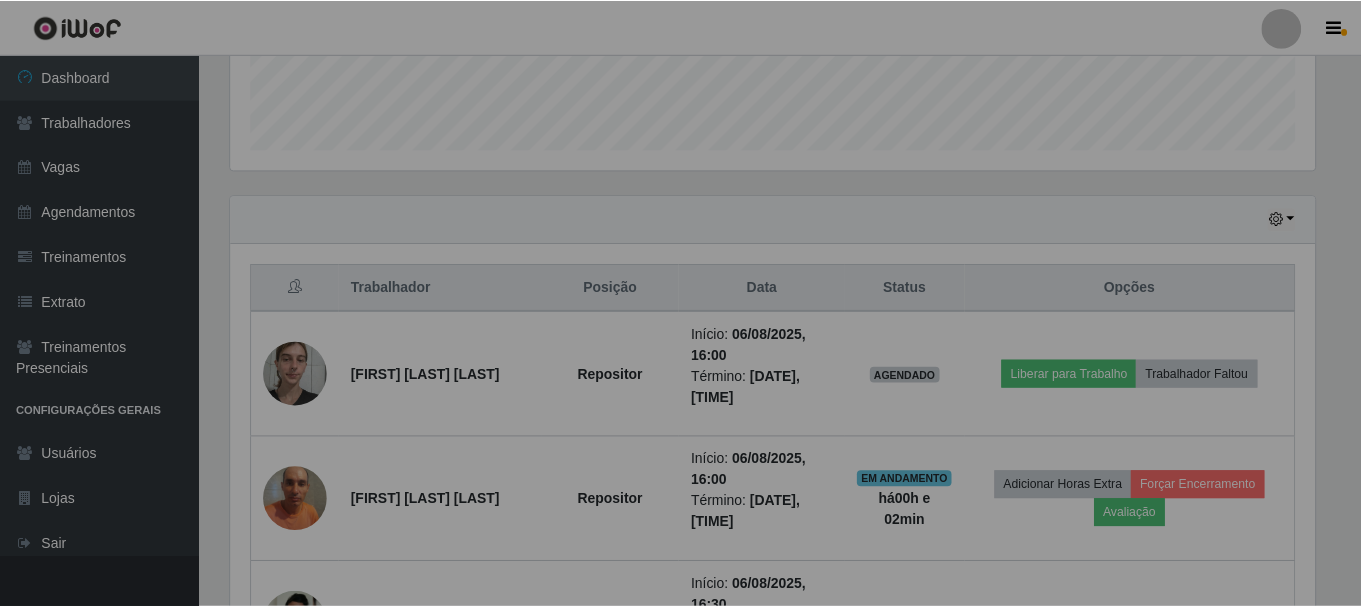 scroll, scrollTop: 999585, scrollLeft: 998901, axis: both 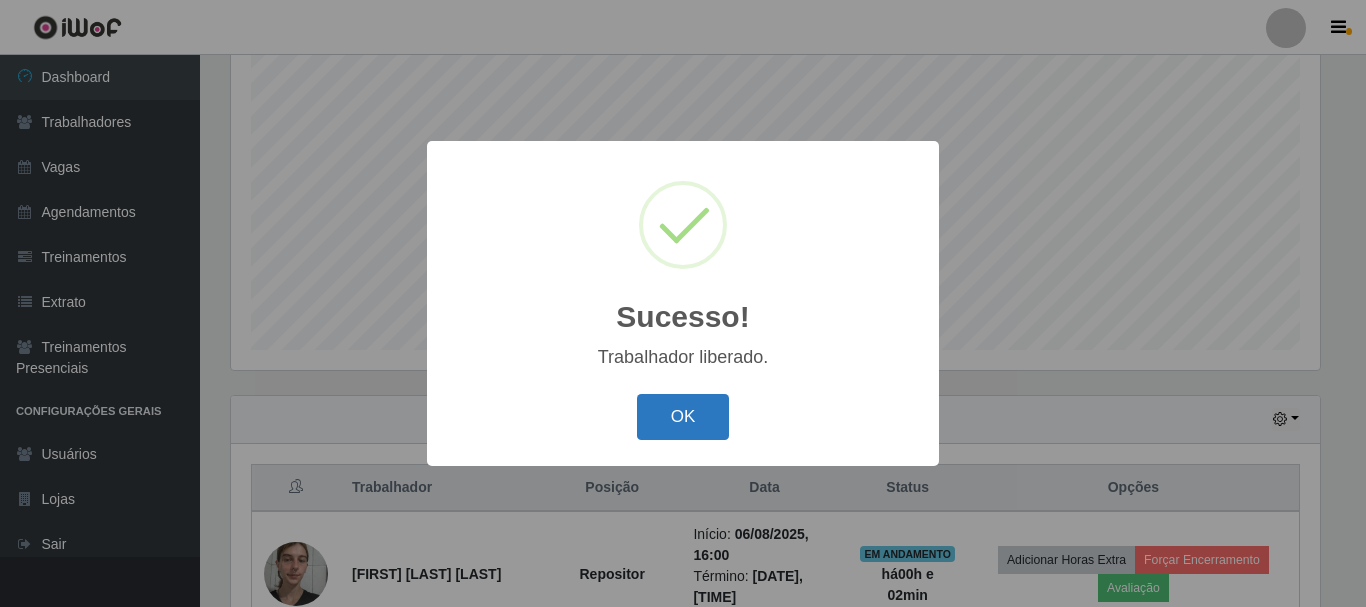 click on "OK" at bounding box center [683, 417] 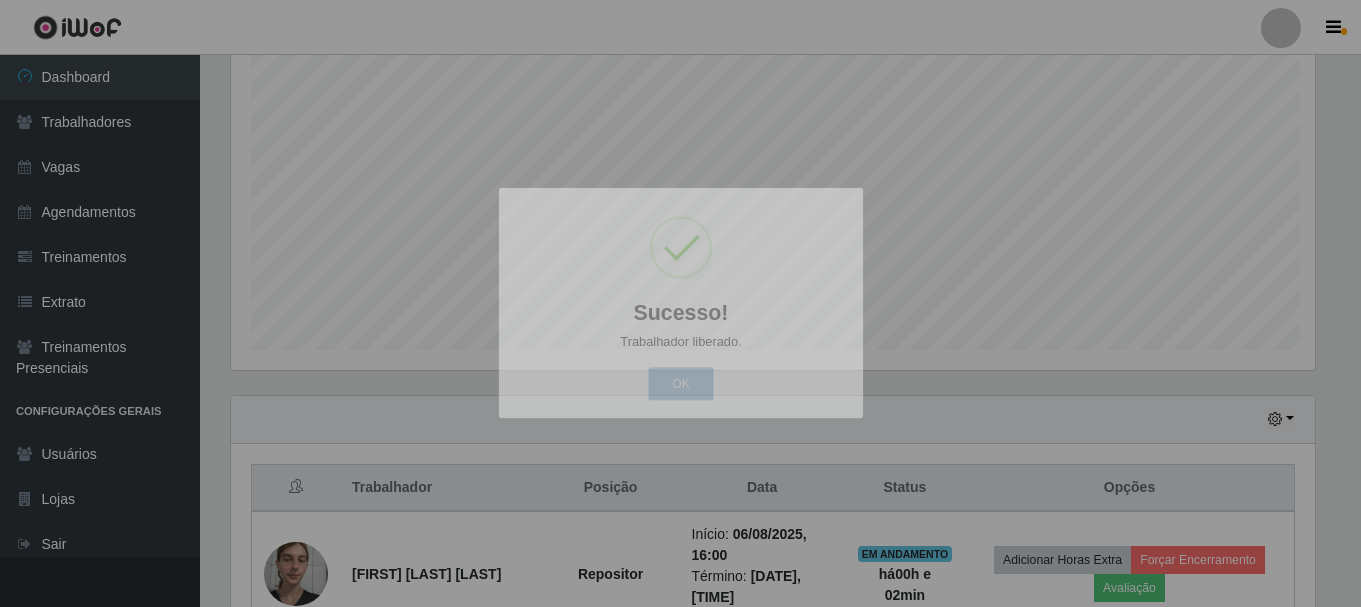 scroll, scrollTop: 999585, scrollLeft: 998901, axis: both 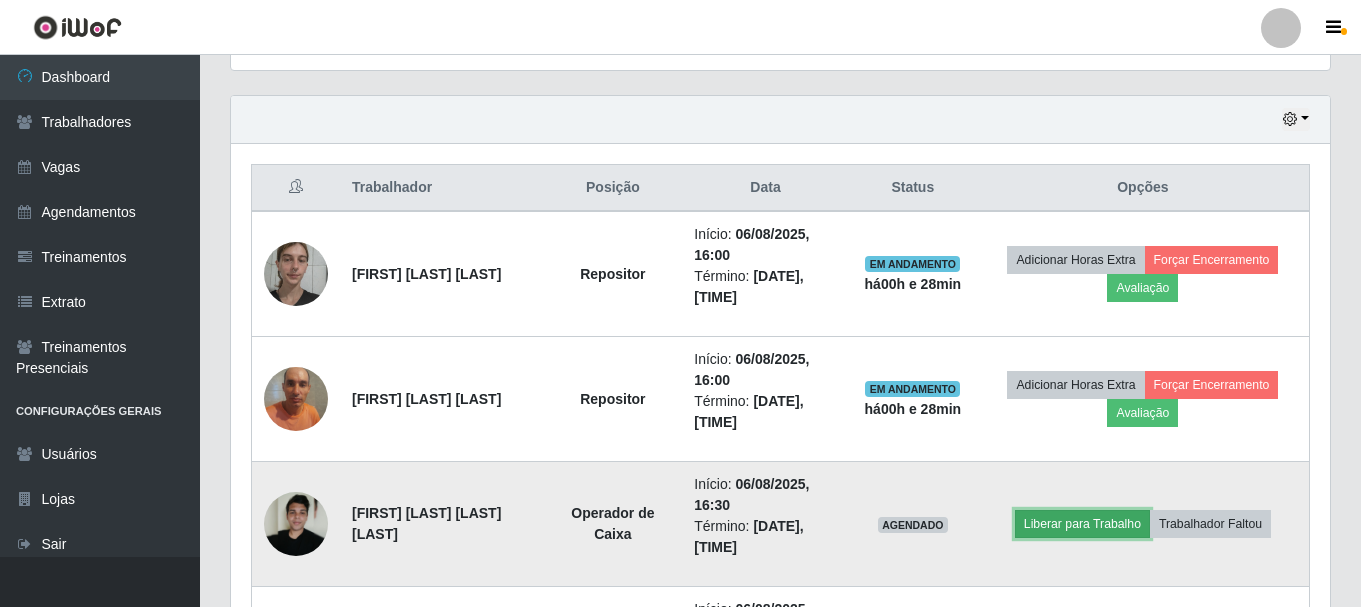 click on "Liberar para Trabalho" at bounding box center [1082, 524] 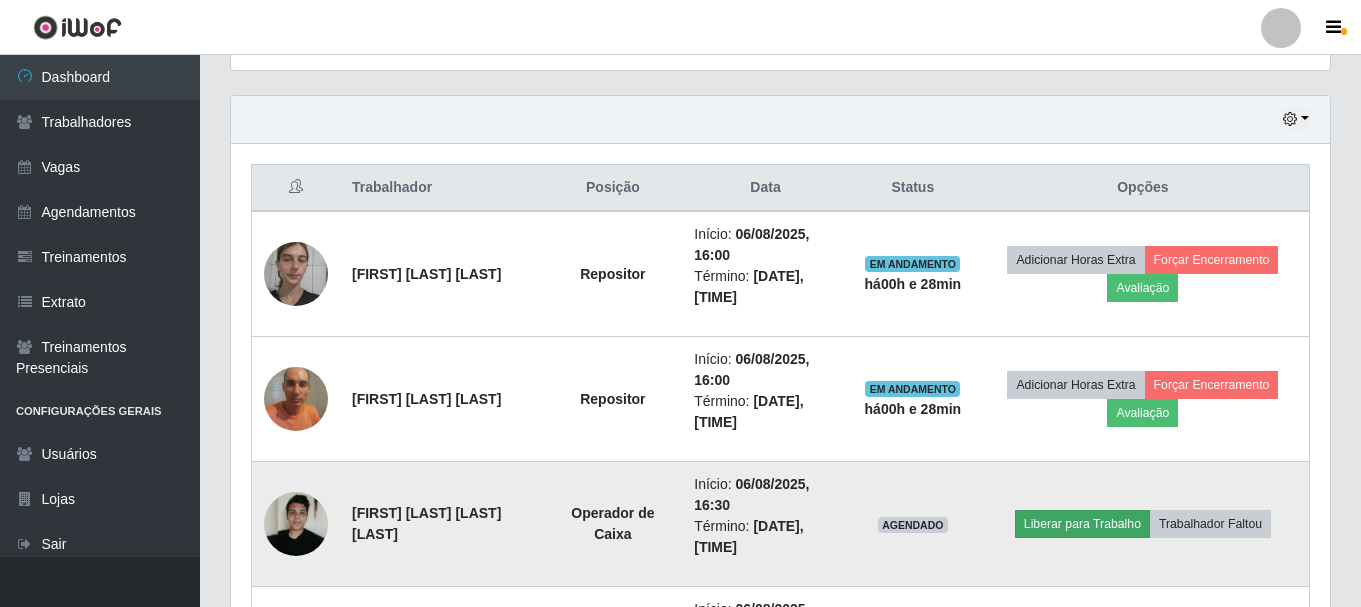 scroll, scrollTop: 999585, scrollLeft: 998911, axis: both 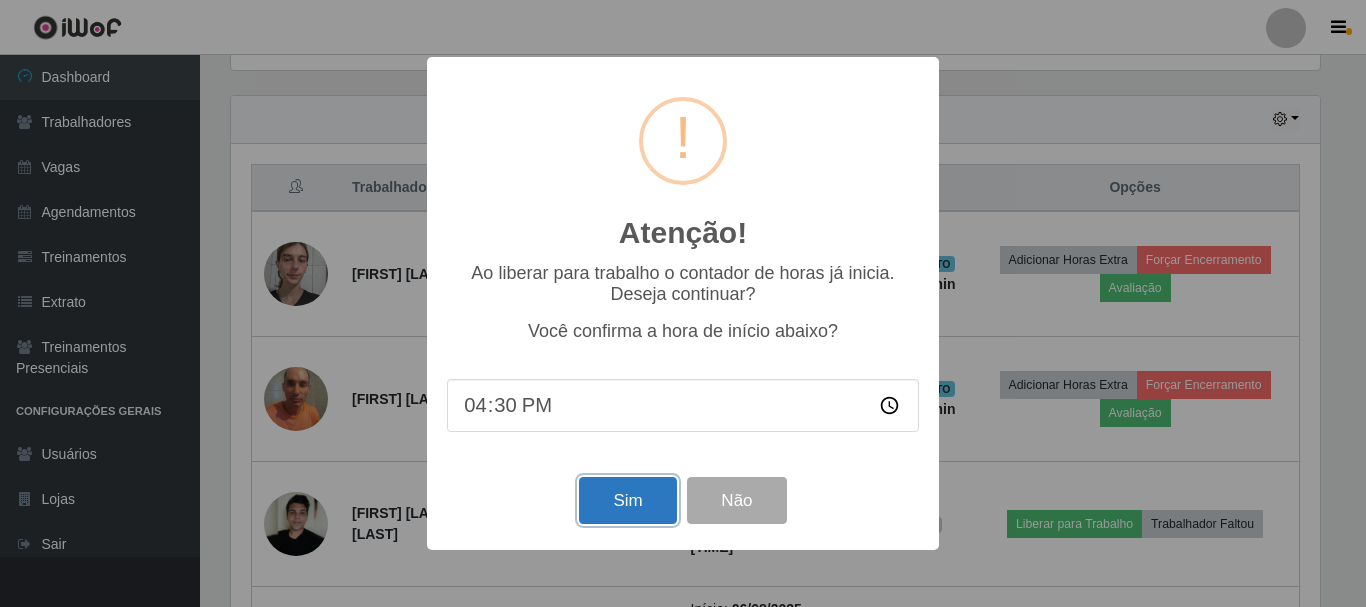 click on "Sim" at bounding box center (627, 500) 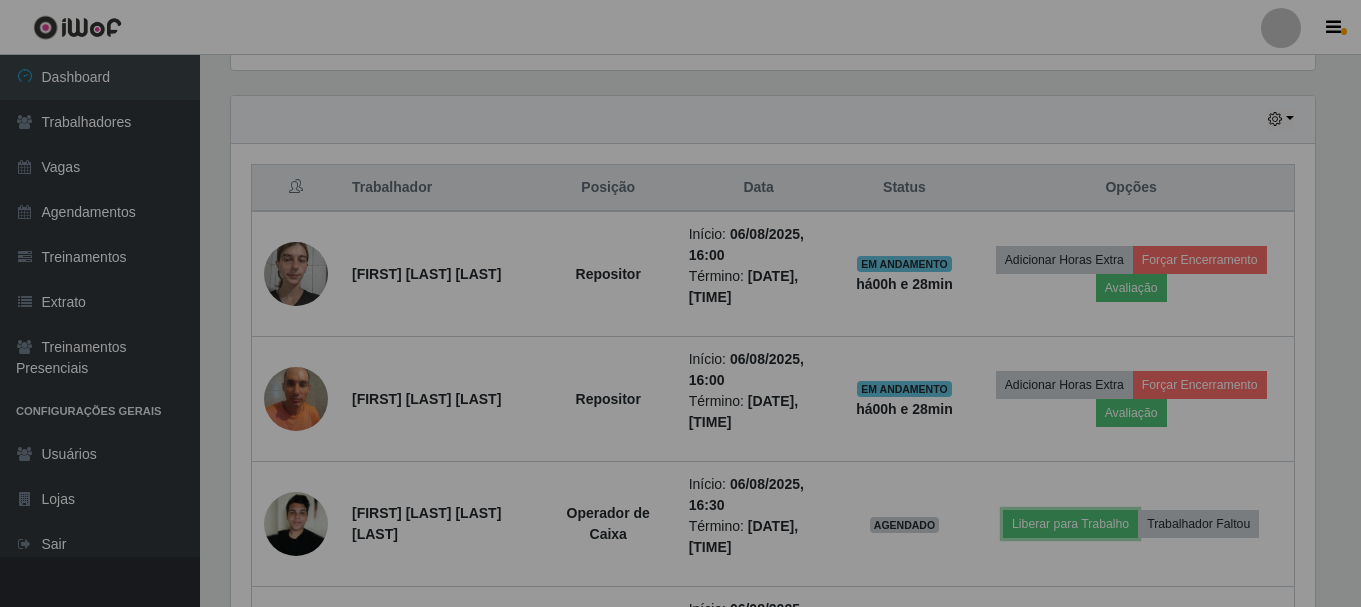 scroll, scrollTop: 999585, scrollLeft: 998901, axis: both 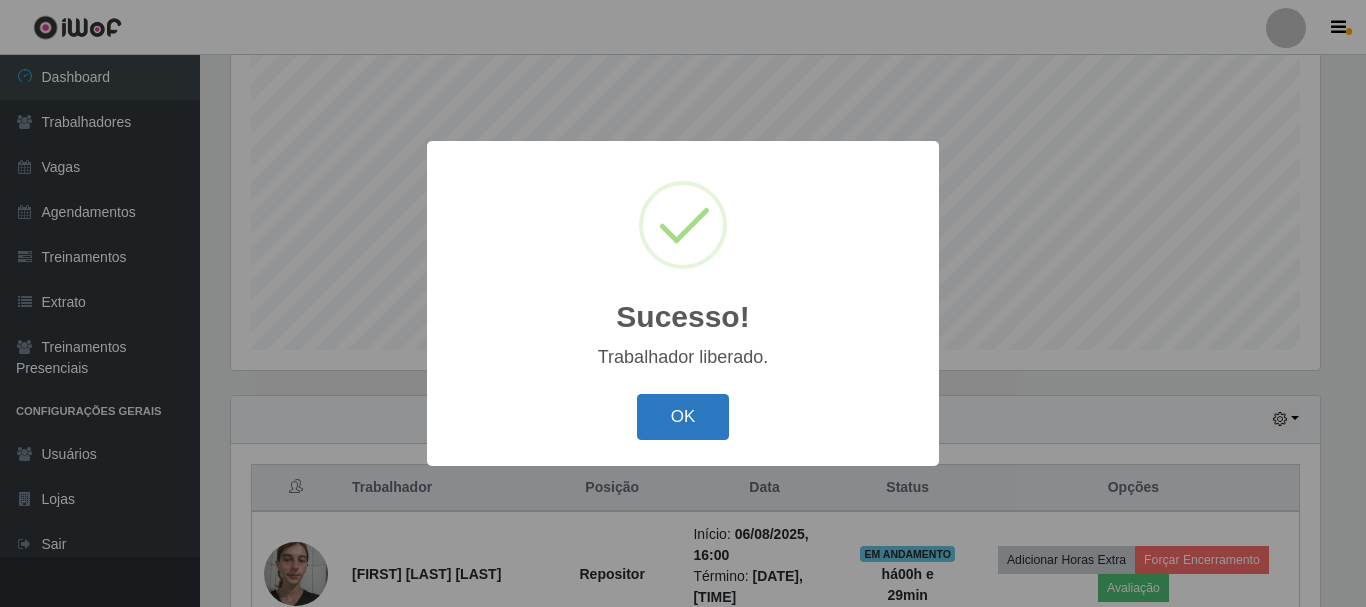click on "OK" at bounding box center [683, 417] 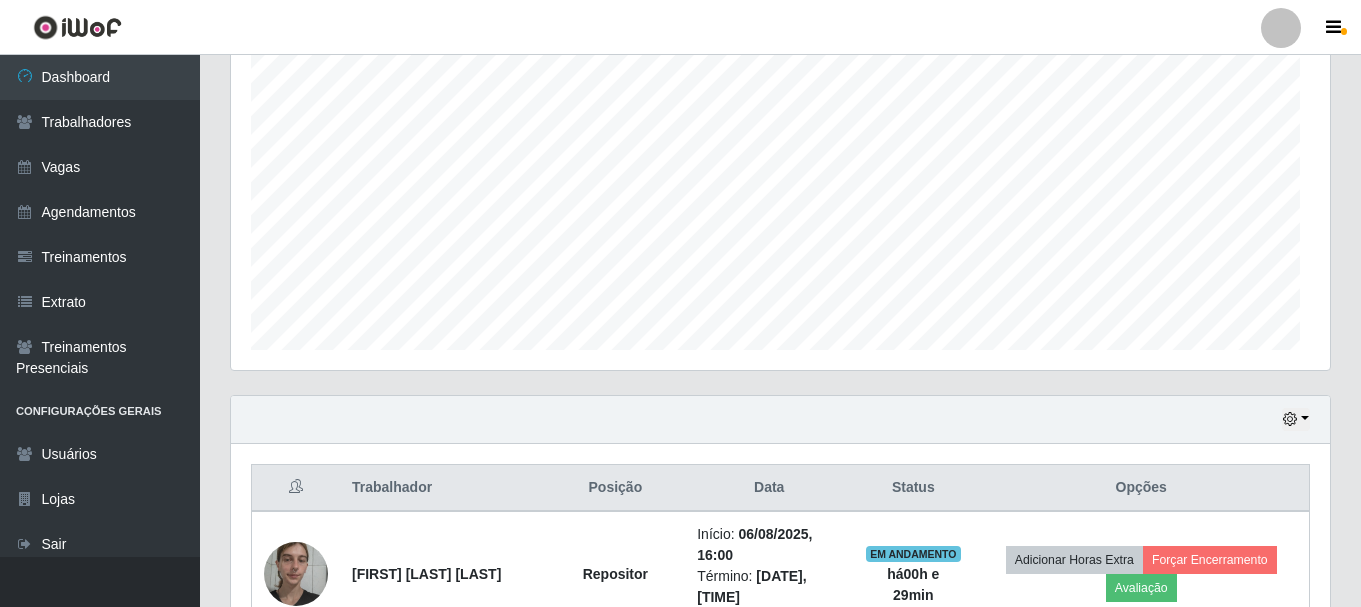 scroll, scrollTop: 999585, scrollLeft: 998901, axis: both 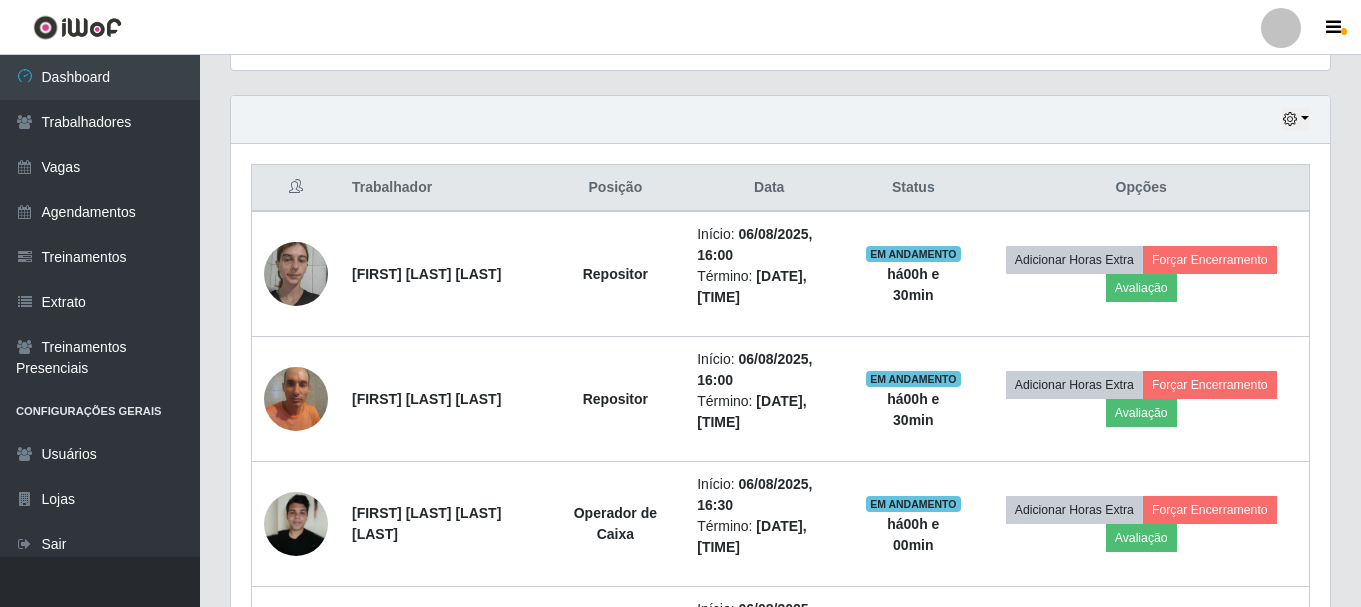 click on "Hoje 1 dia 3 dias 1 Semana Não encerrados" at bounding box center [780, 120] 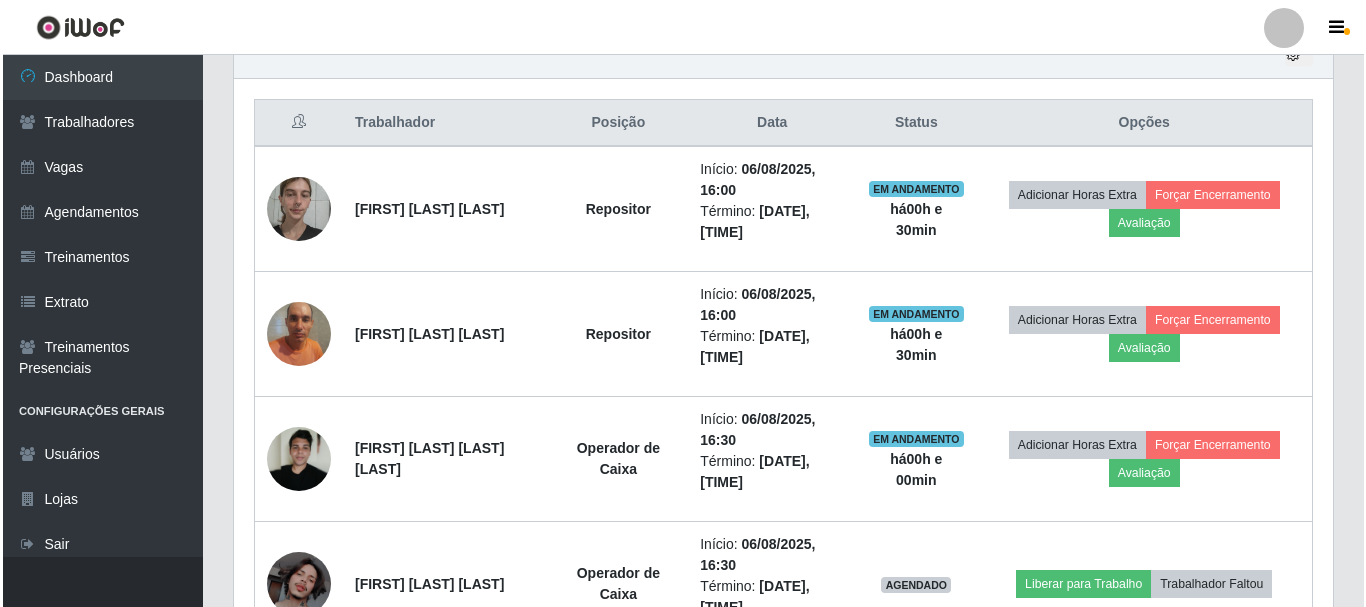 scroll, scrollTop: 765, scrollLeft: 0, axis: vertical 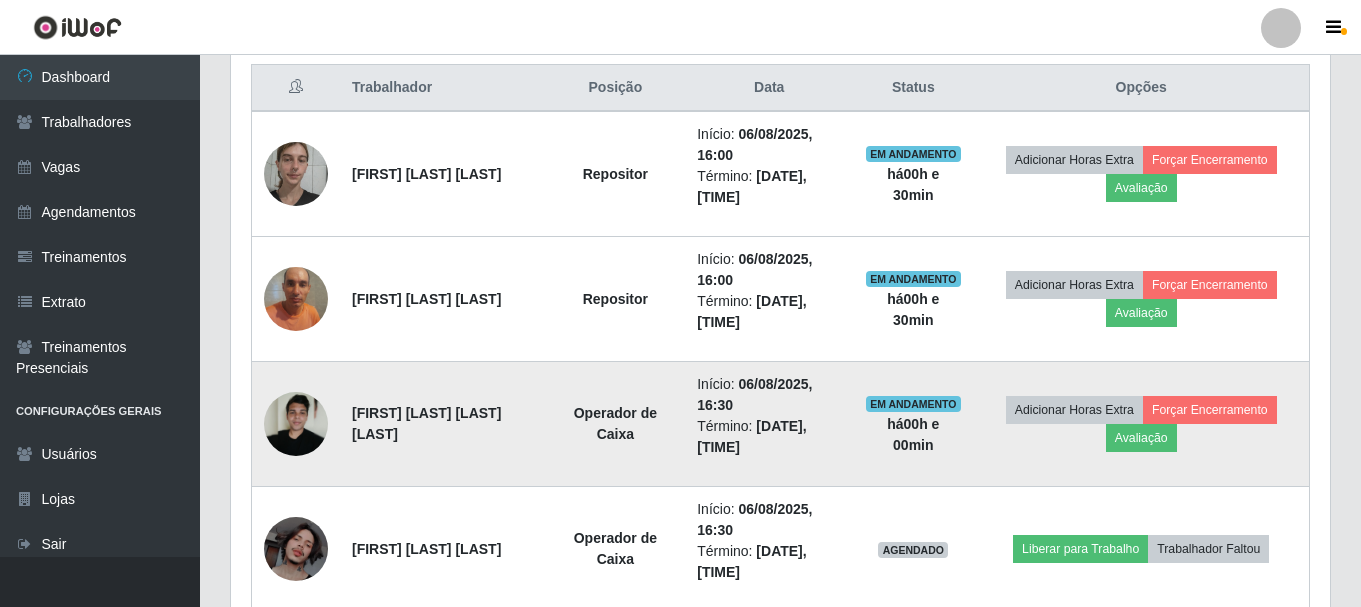 click at bounding box center (296, 424) 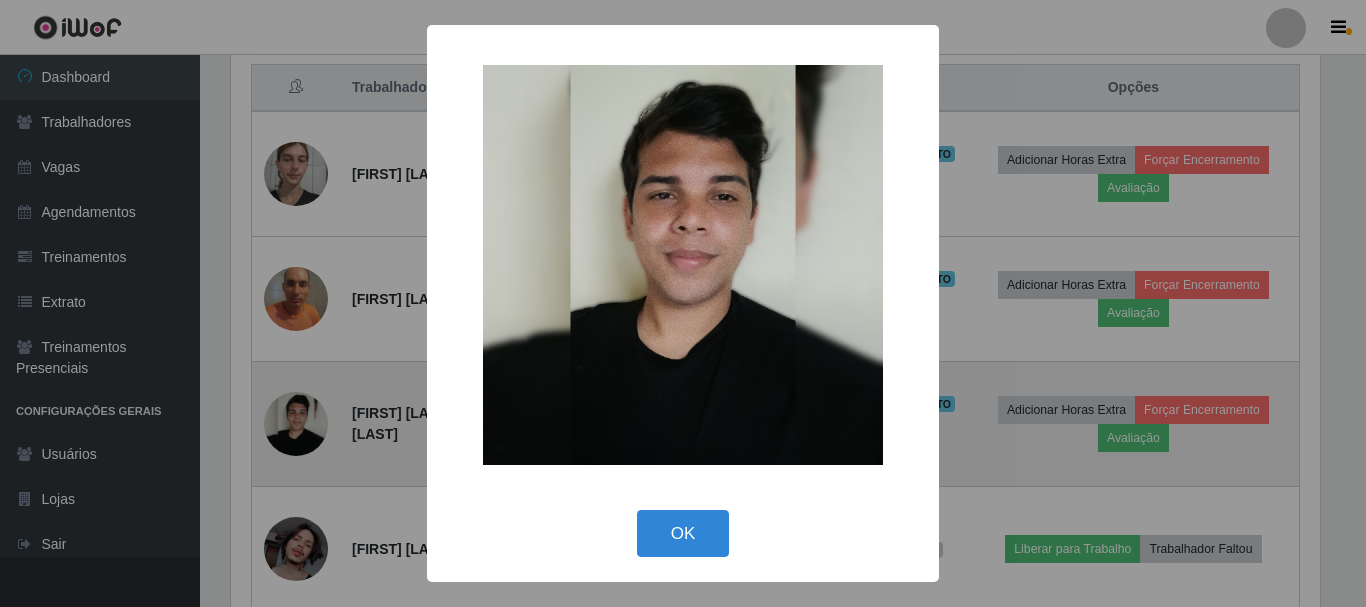 scroll, scrollTop: 999585, scrollLeft: 998911, axis: both 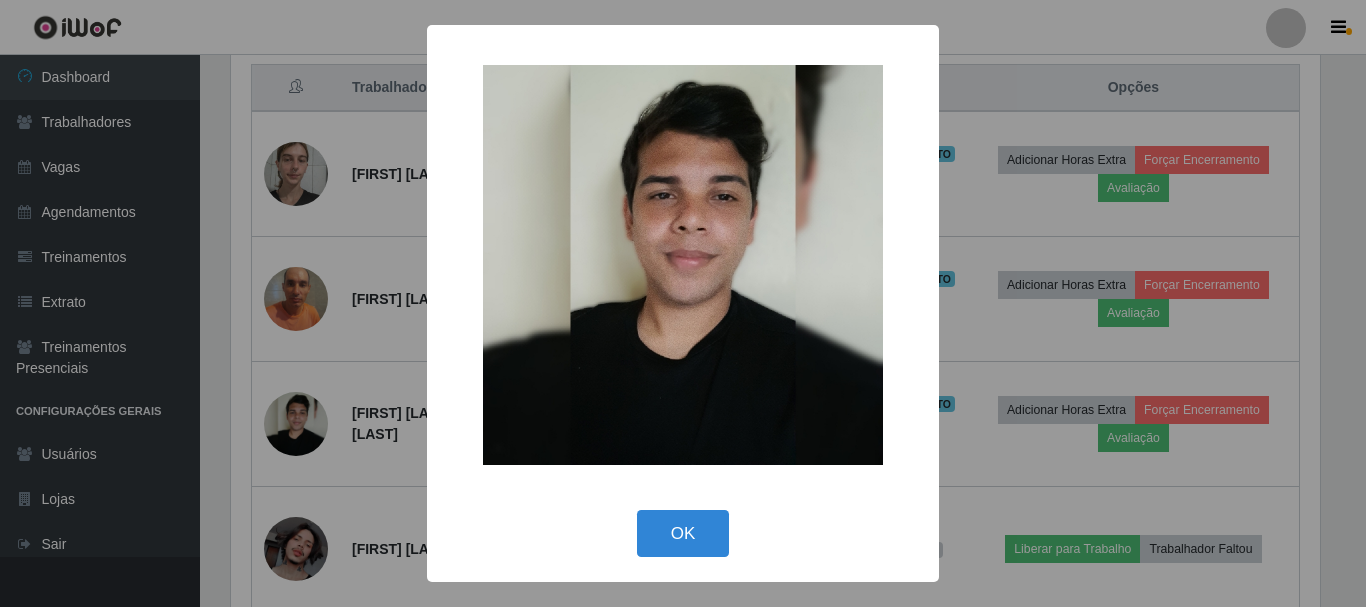 click on "× OK Cancel" at bounding box center [683, 303] 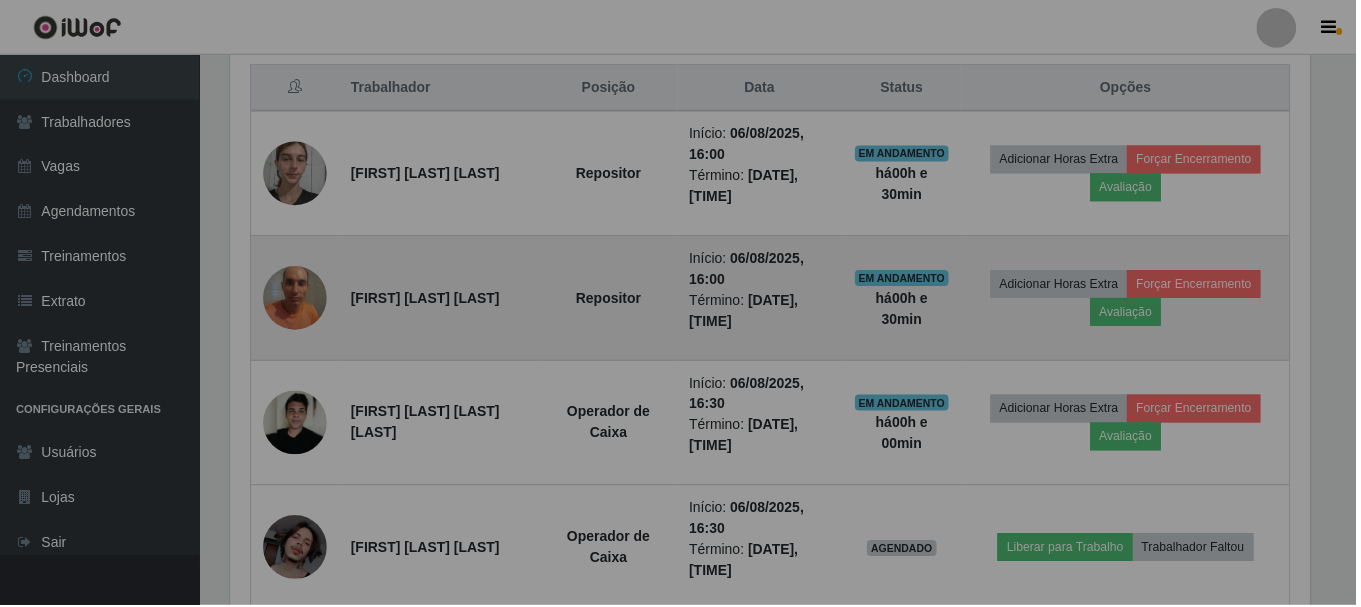 scroll, scrollTop: 999585, scrollLeft: 998901, axis: both 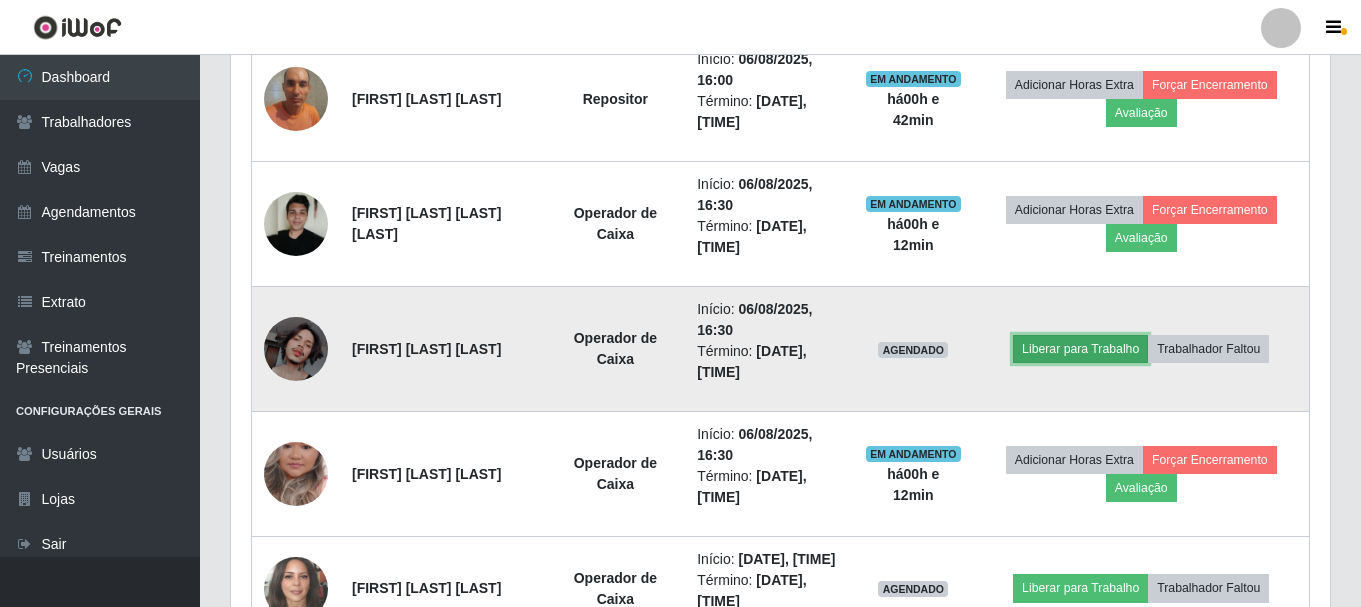 click on "Liberar para Trabalho" at bounding box center (1080, 349) 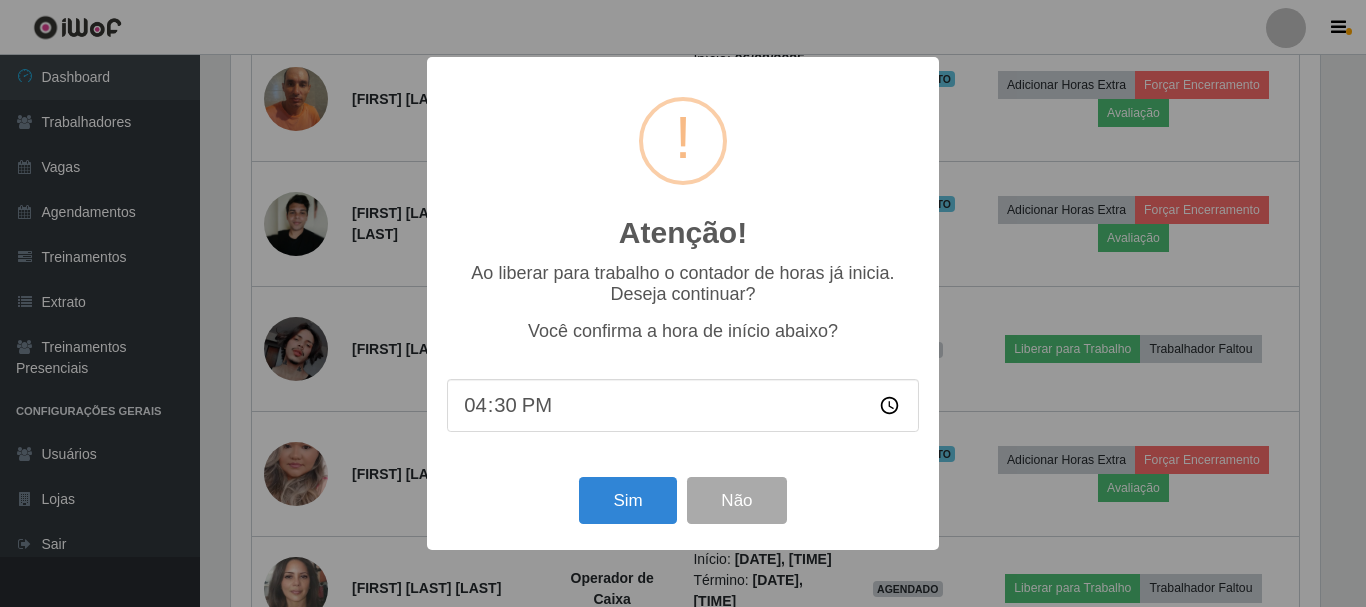 scroll, scrollTop: 999585, scrollLeft: 998911, axis: both 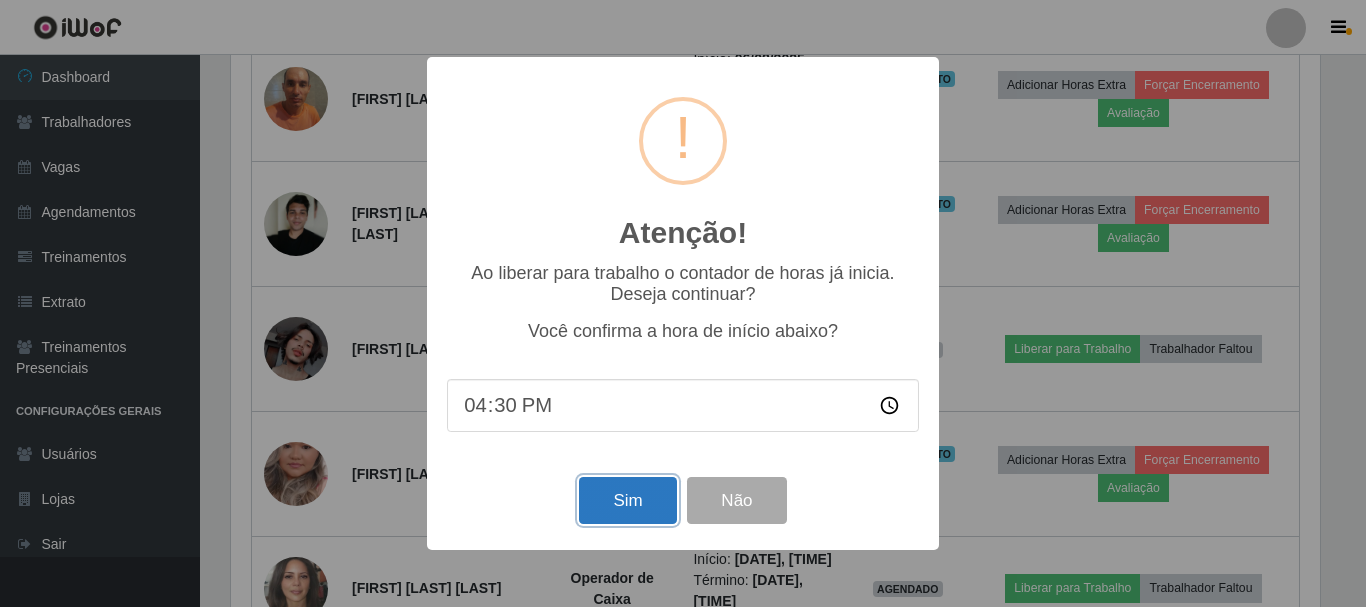 click on "Sim" at bounding box center (627, 500) 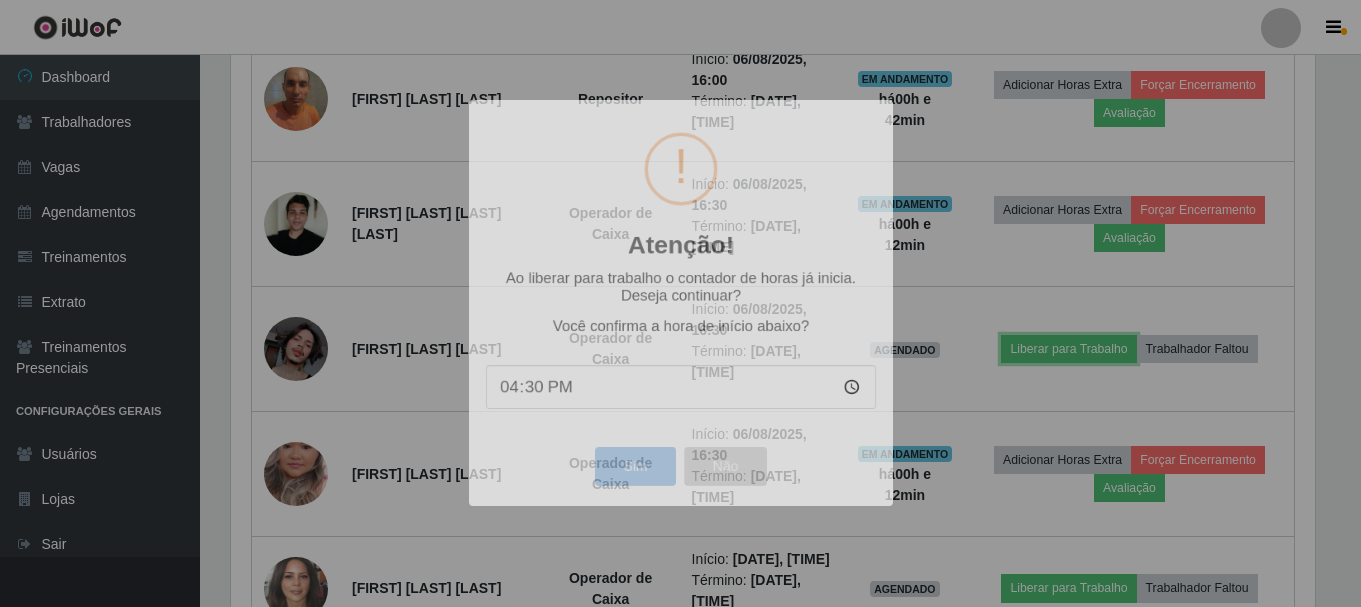 scroll, scrollTop: 999585, scrollLeft: 998901, axis: both 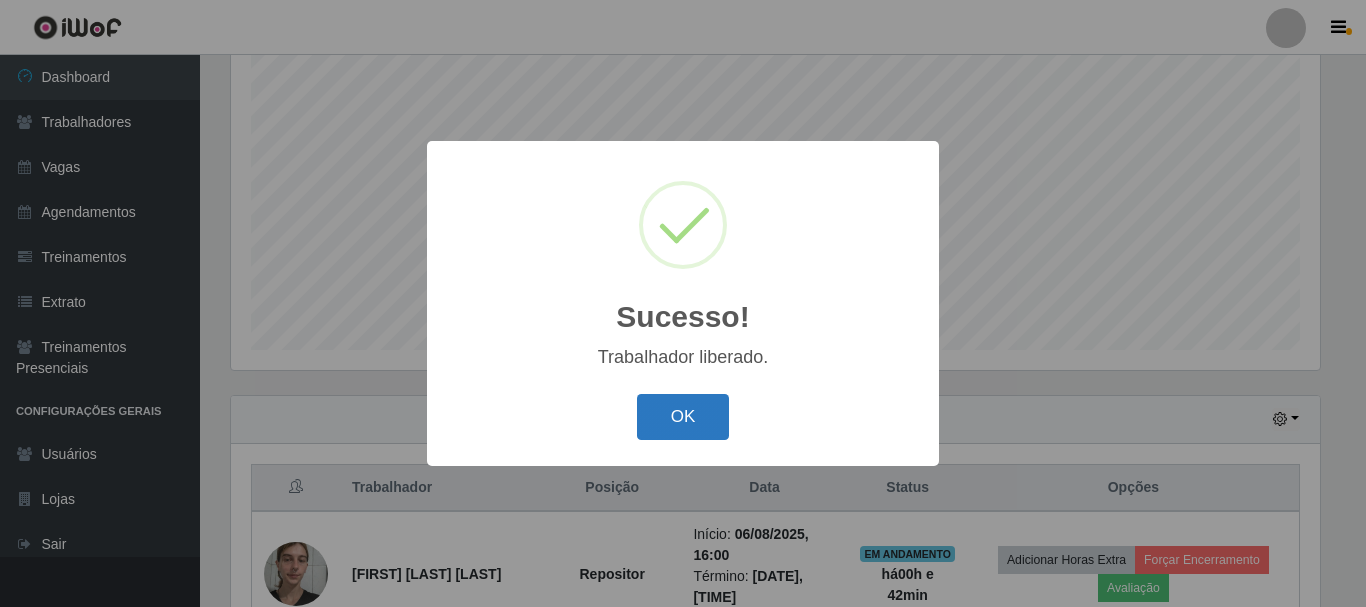 click on "OK" at bounding box center [683, 417] 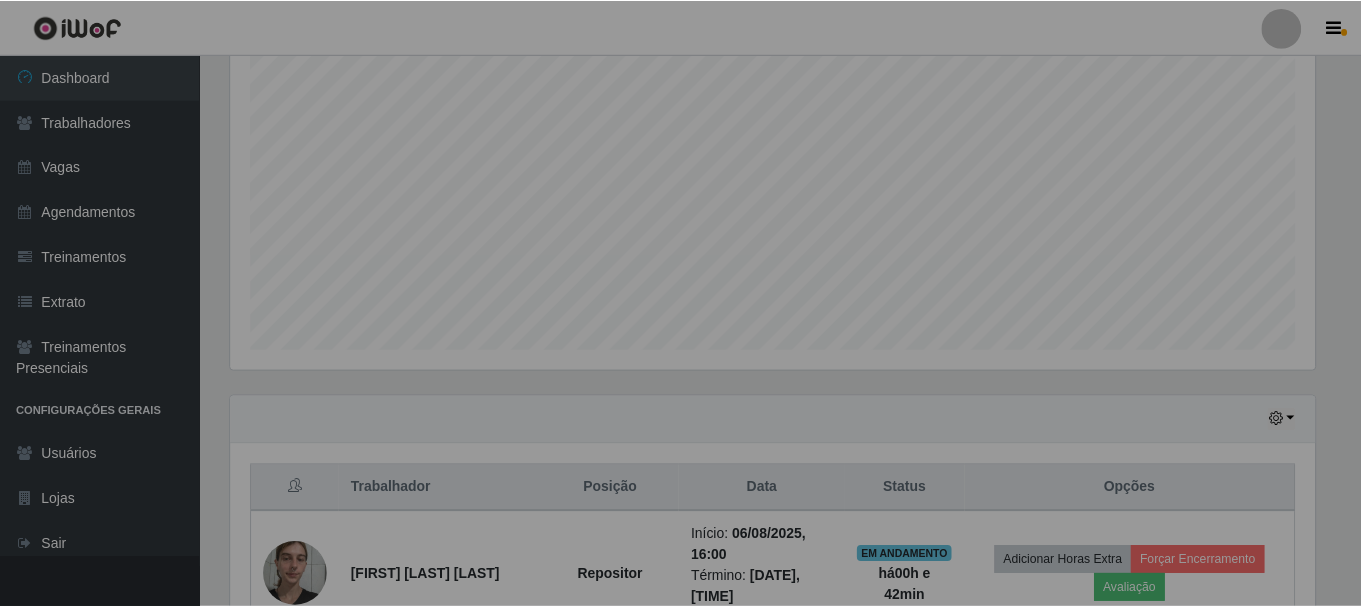 scroll, scrollTop: 999585, scrollLeft: 998901, axis: both 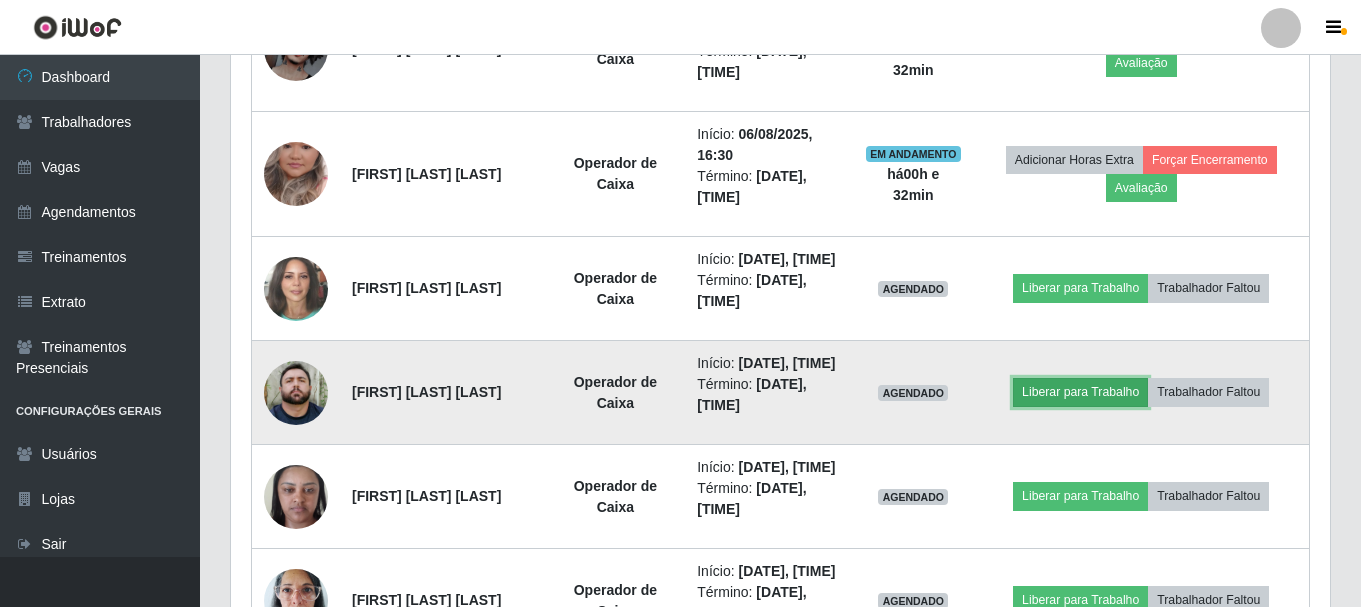 click on "Liberar para Trabalho" at bounding box center [1080, 392] 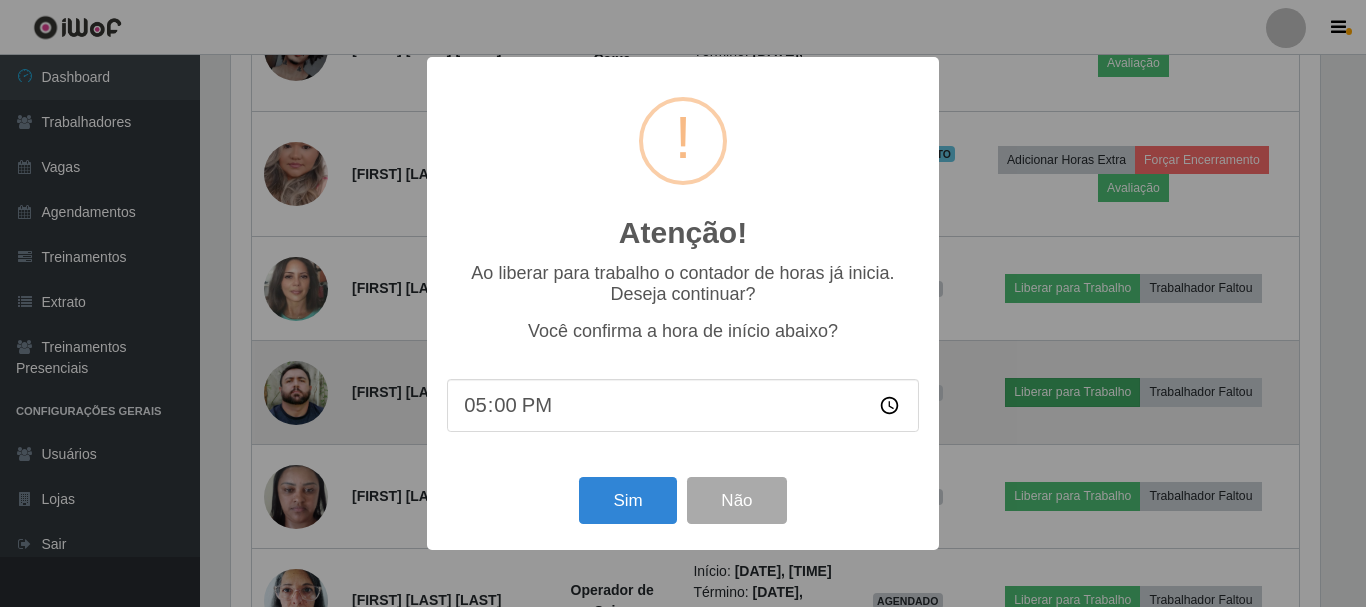 scroll, scrollTop: 999585, scrollLeft: 998911, axis: both 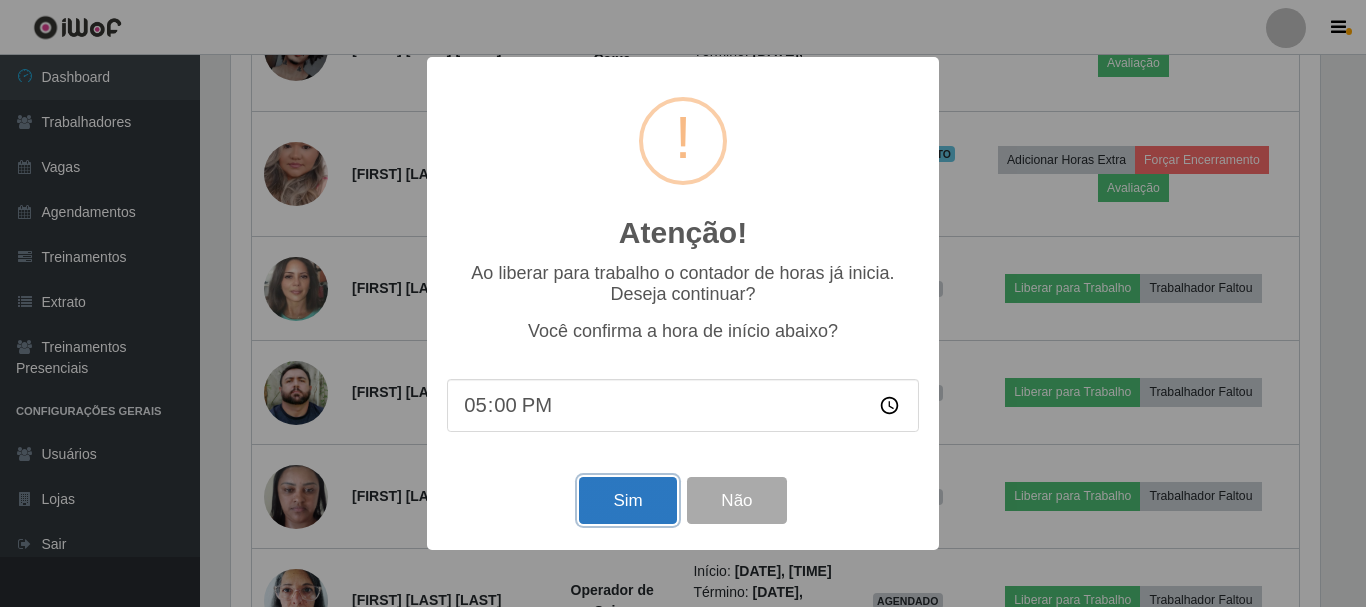 click on "Sim" at bounding box center (627, 500) 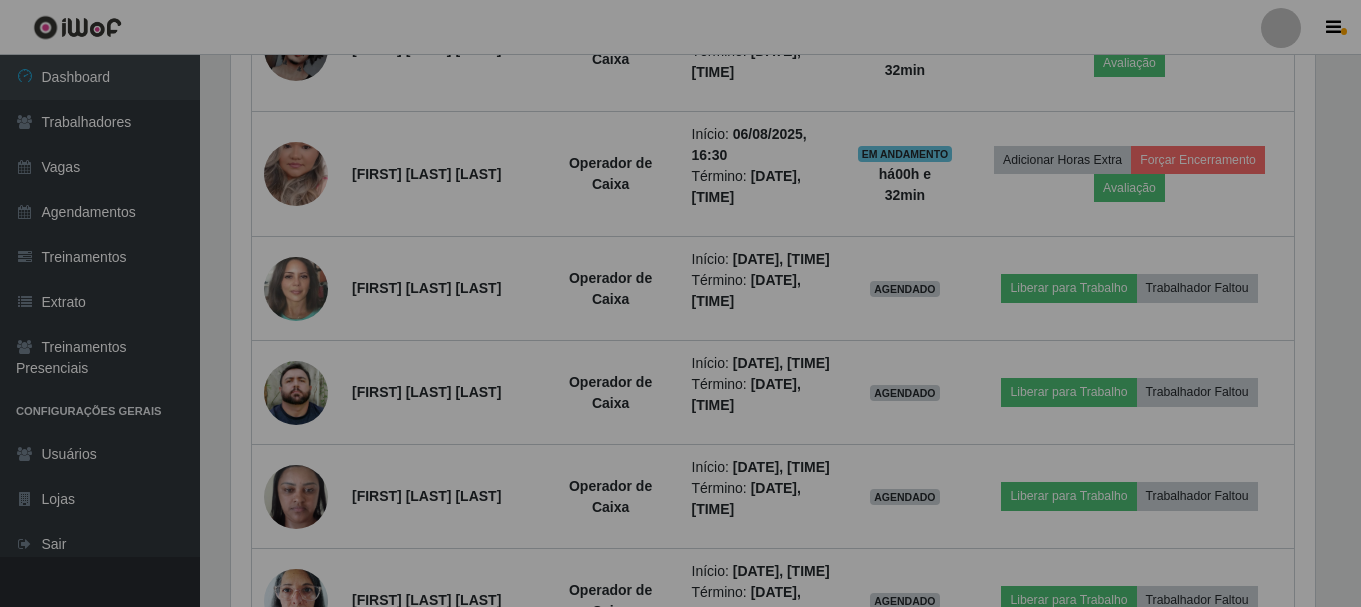 scroll, scrollTop: 999585, scrollLeft: 998901, axis: both 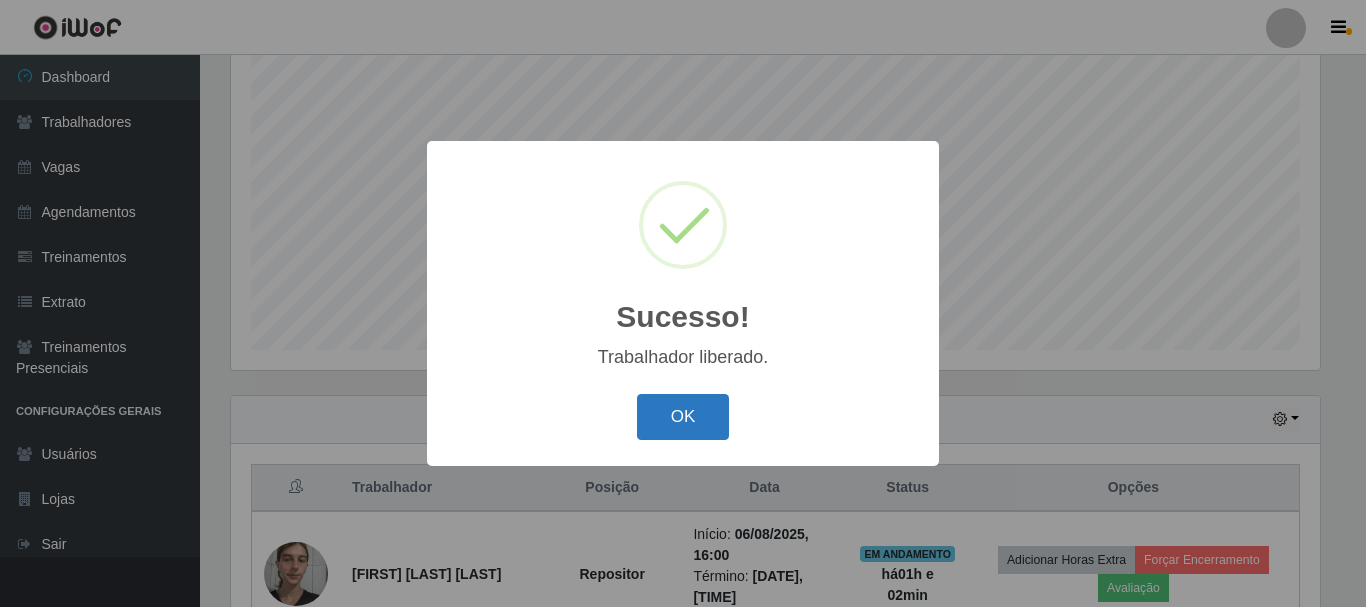 click on "OK" at bounding box center (683, 417) 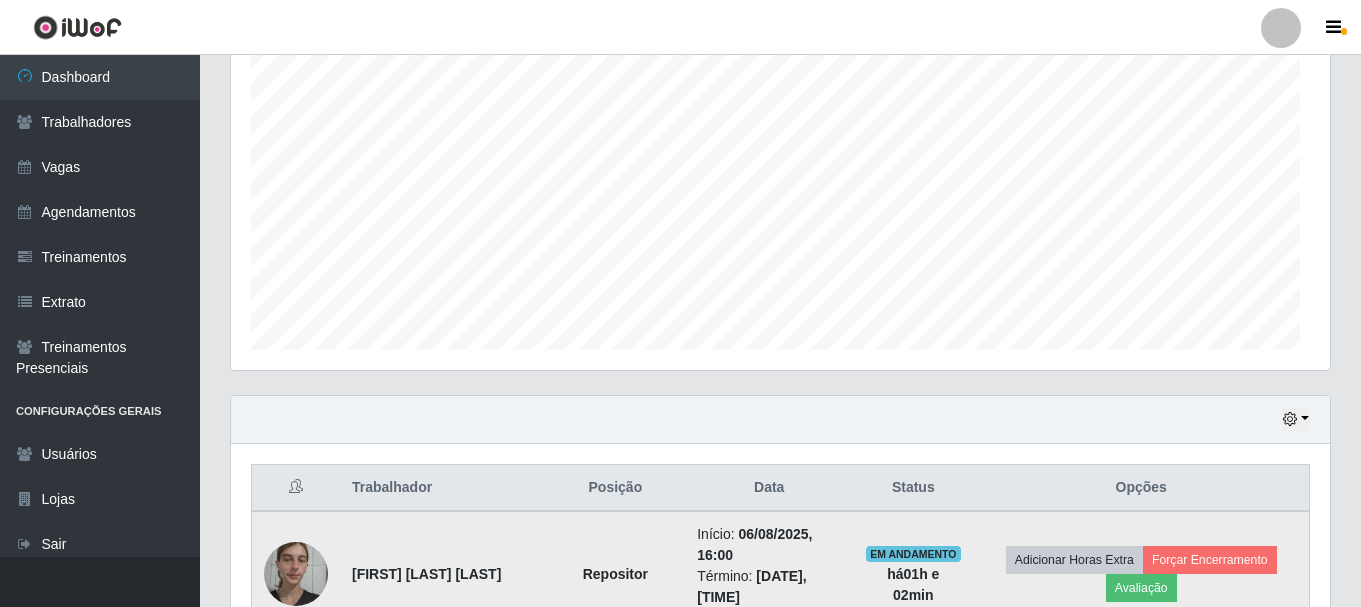 scroll, scrollTop: 999585, scrollLeft: 998901, axis: both 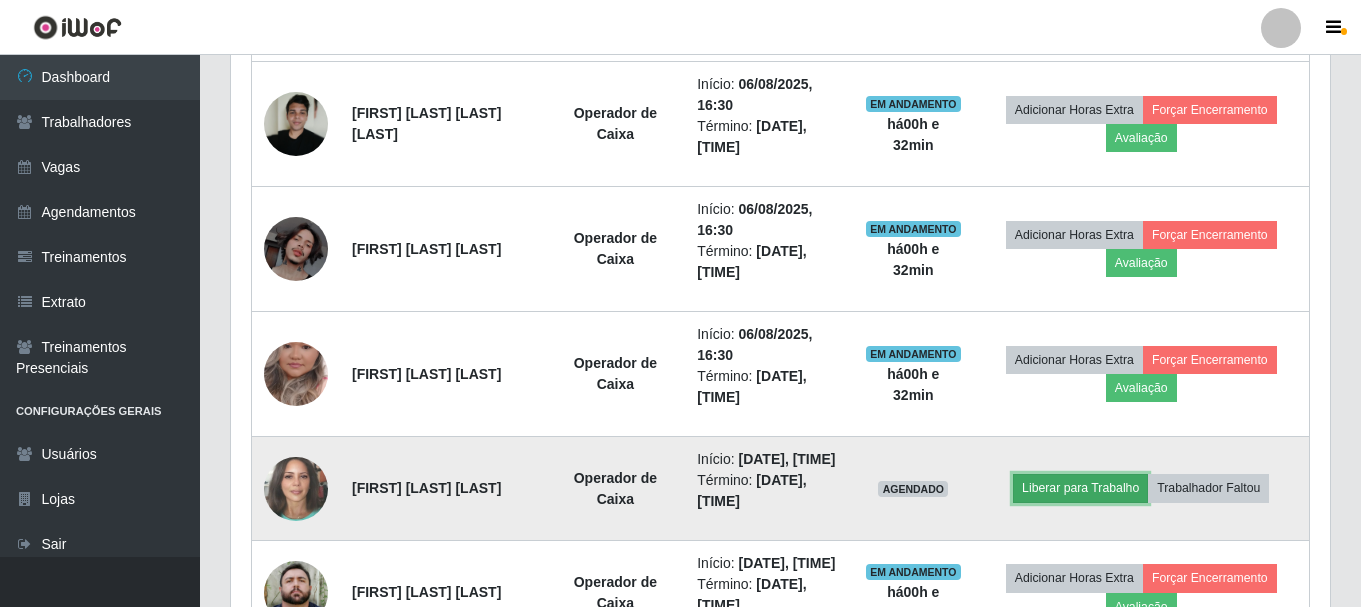 click on "Liberar para Trabalho" at bounding box center [1080, 488] 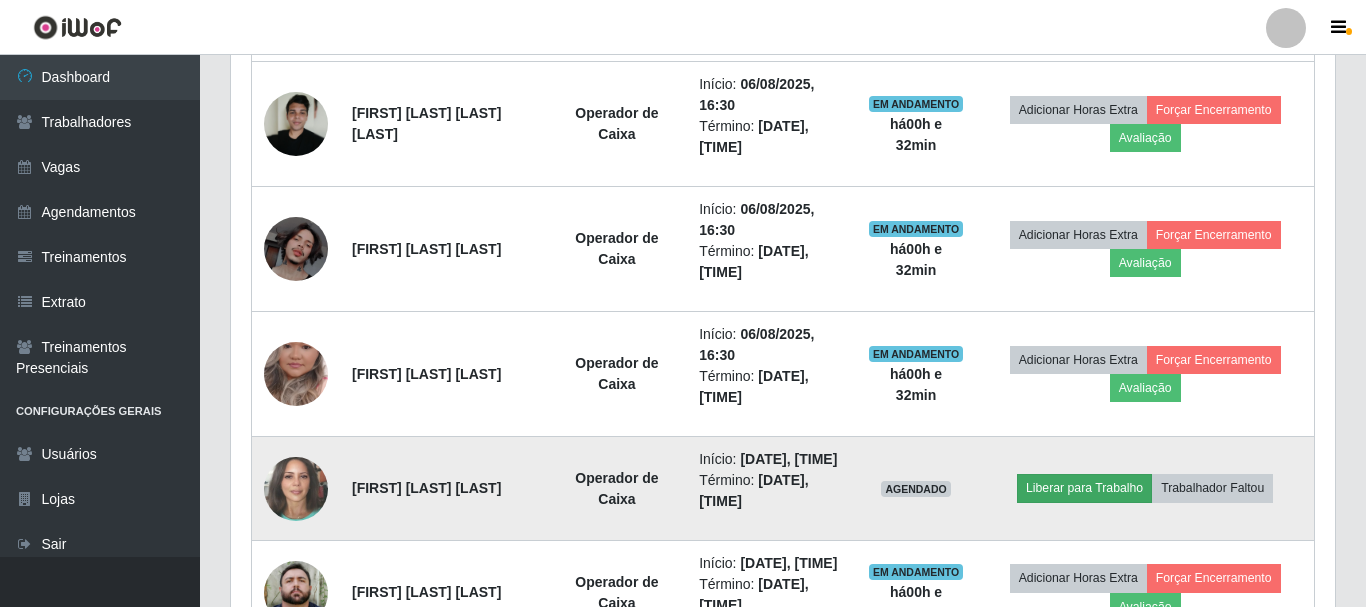 scroll, scrollTop: 999585, scrollLeft: 998911, axis: both 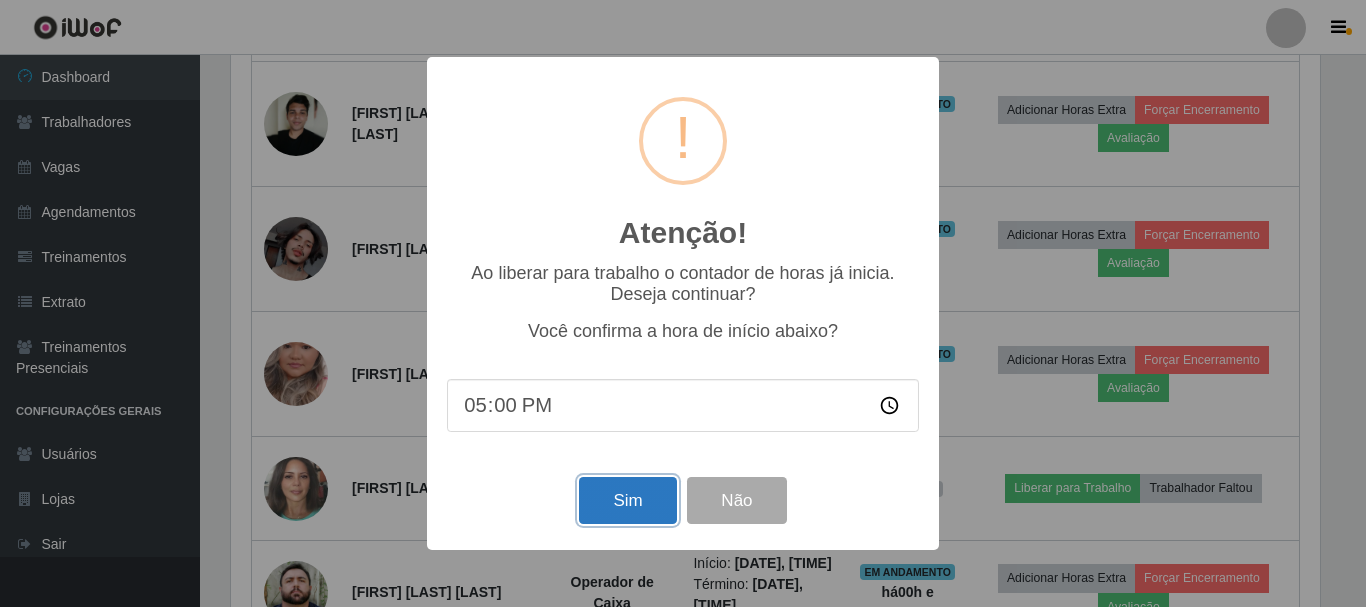 click on "Sim" at bounding box center [627, 500] 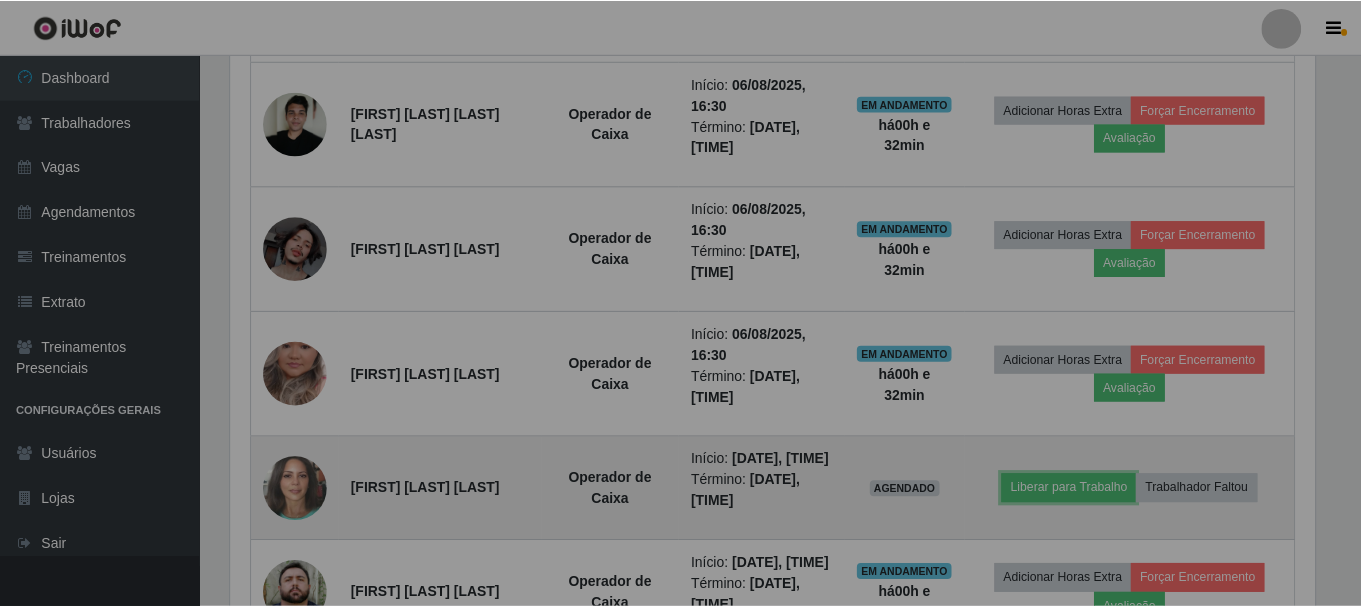 scroll, scrollTop: 999585, scrollLeft: 998901, axis: both 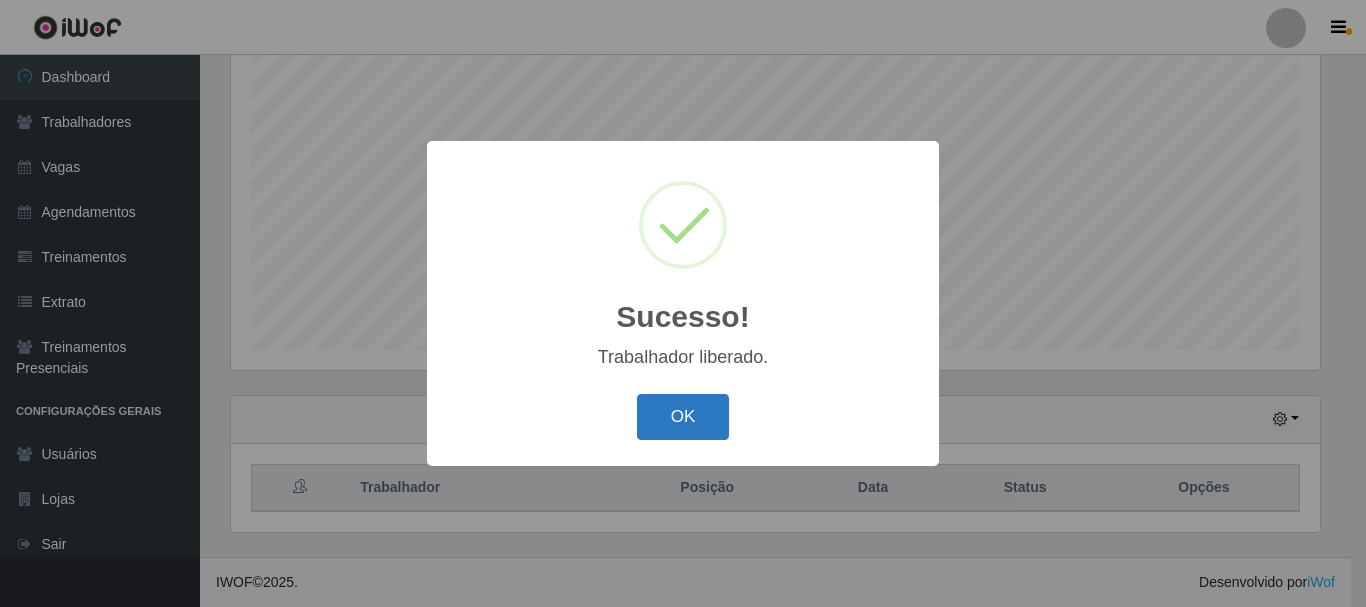 click on "OK" at bounding box center (683, 417) 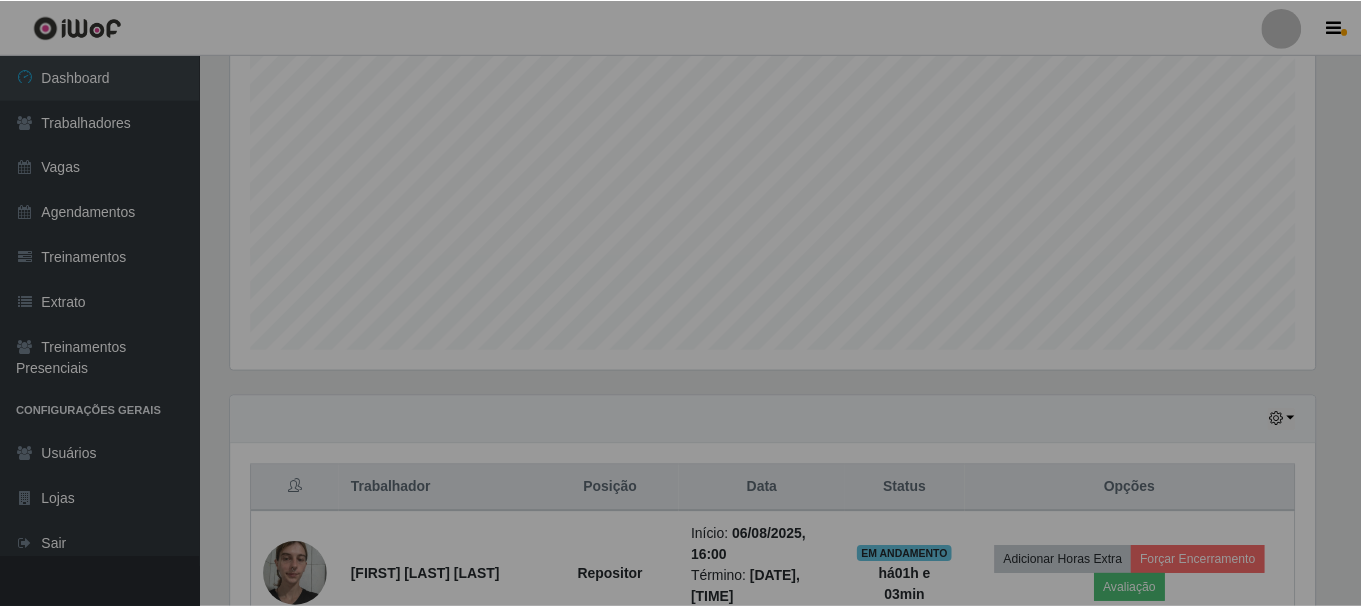 scroll, scrollTop: 999585, scrollLeft: 998901, axis: both 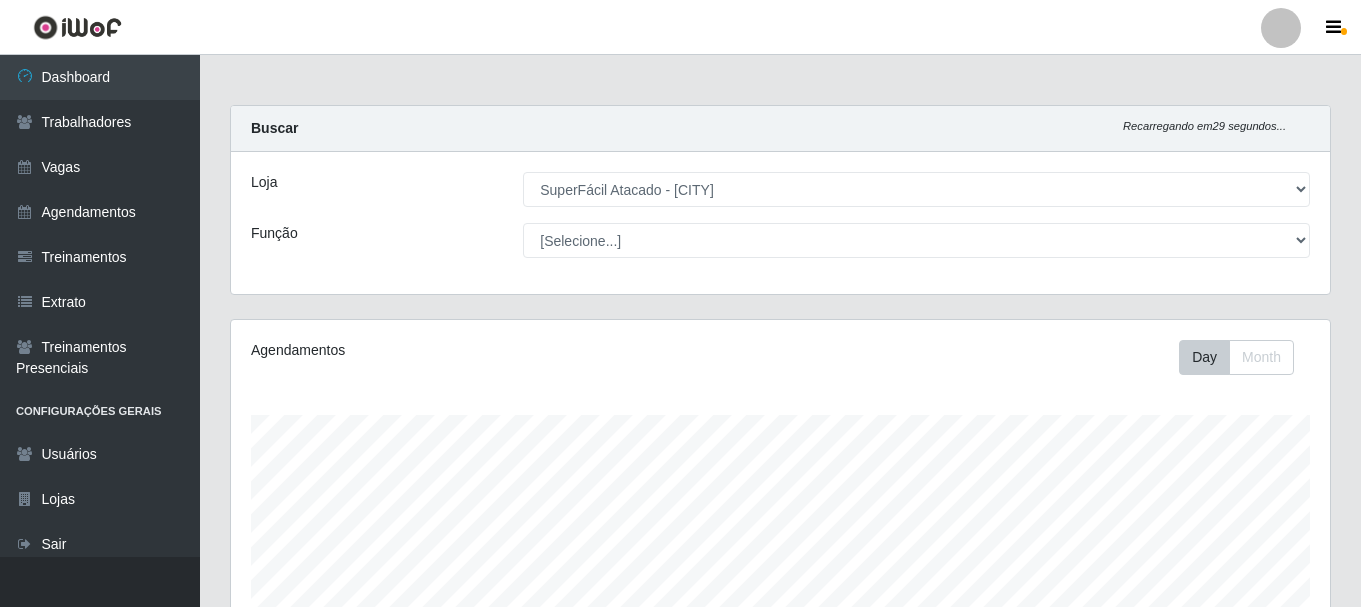 select on "399" 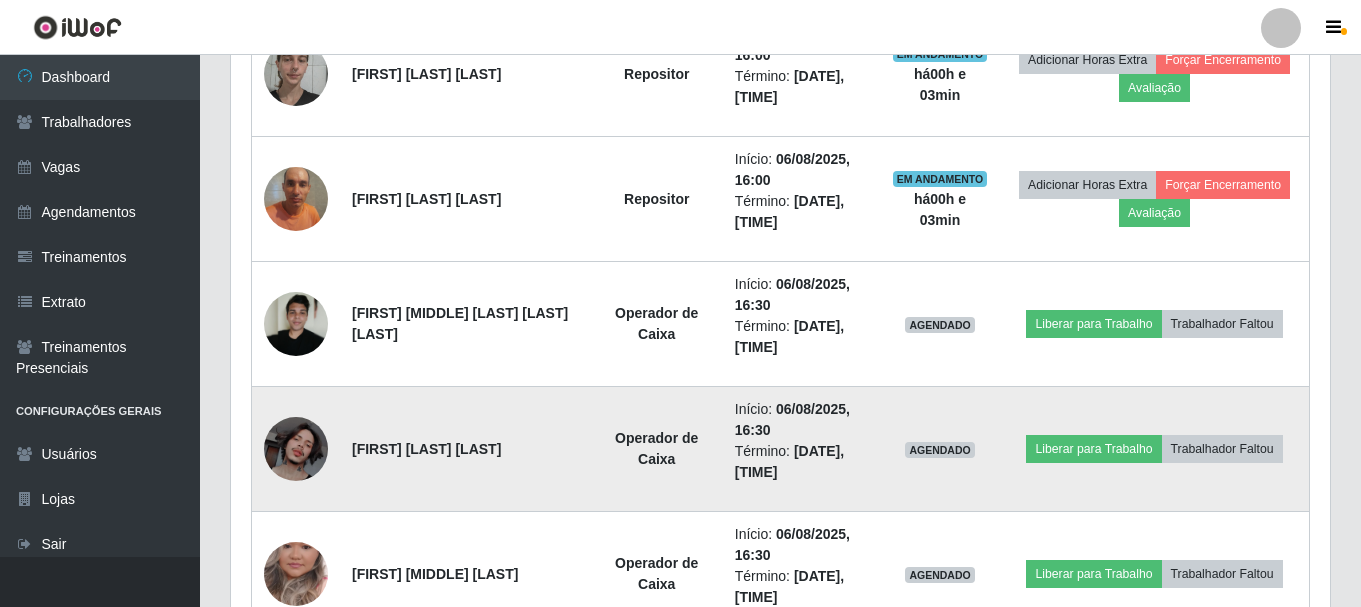 scroll, scrollTop: 999585, scrollLeft: 998901, axis: both 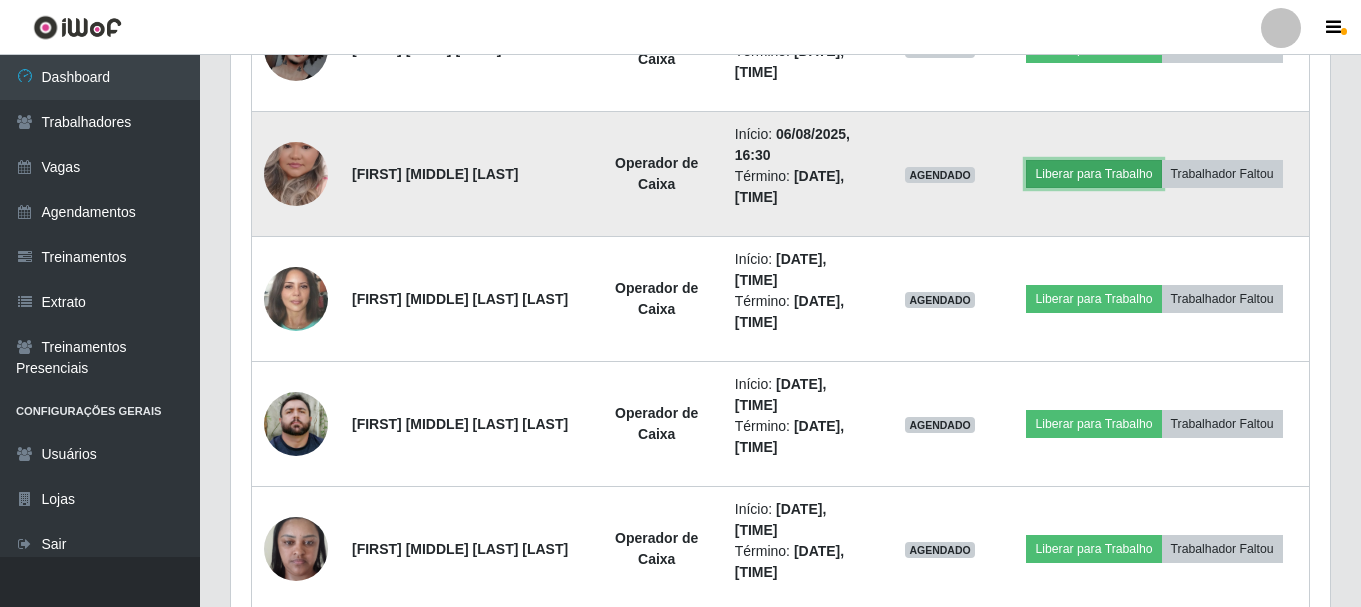 click on "Liberar para Trabalho" at bounding box center [1093, 174] 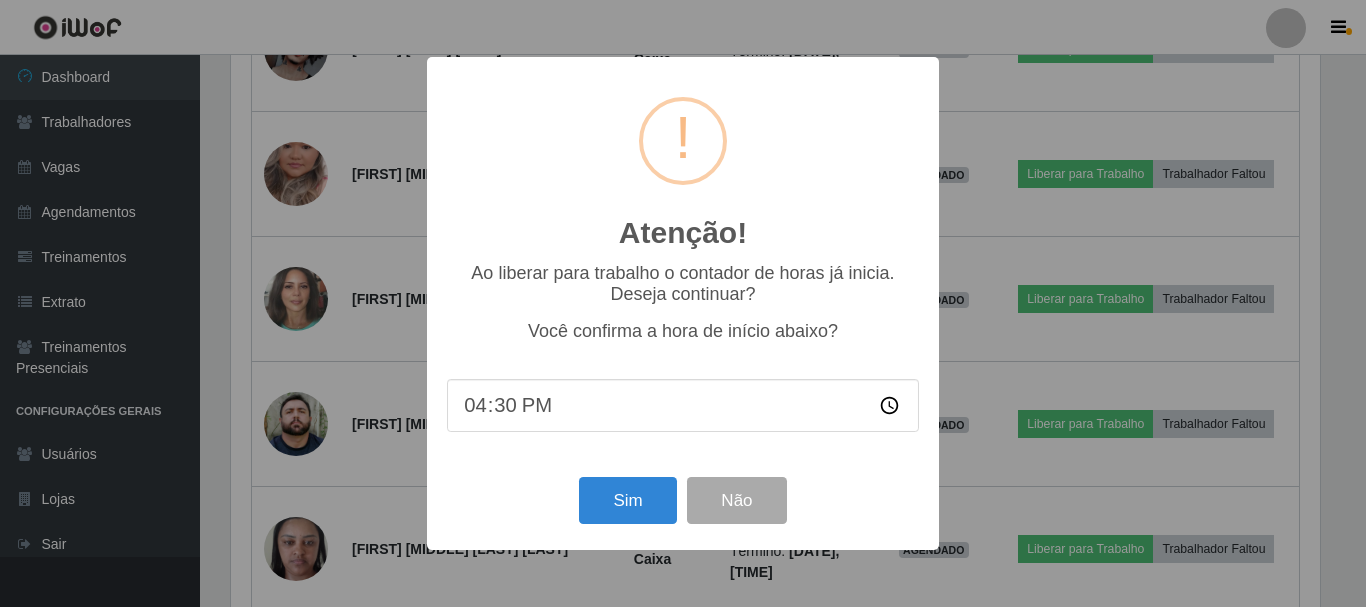 scroll, scrollTop: 999585, scrollLeft: 998911, axis: both 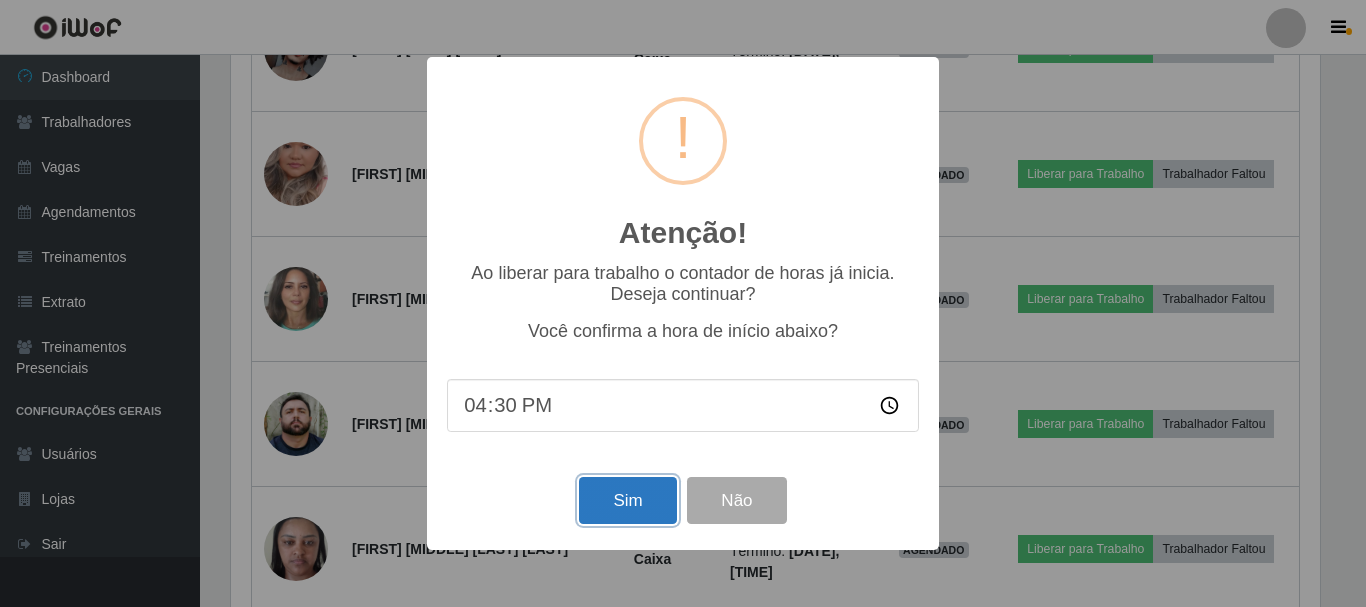 click on "Sim" at bounding box center (627, 500) 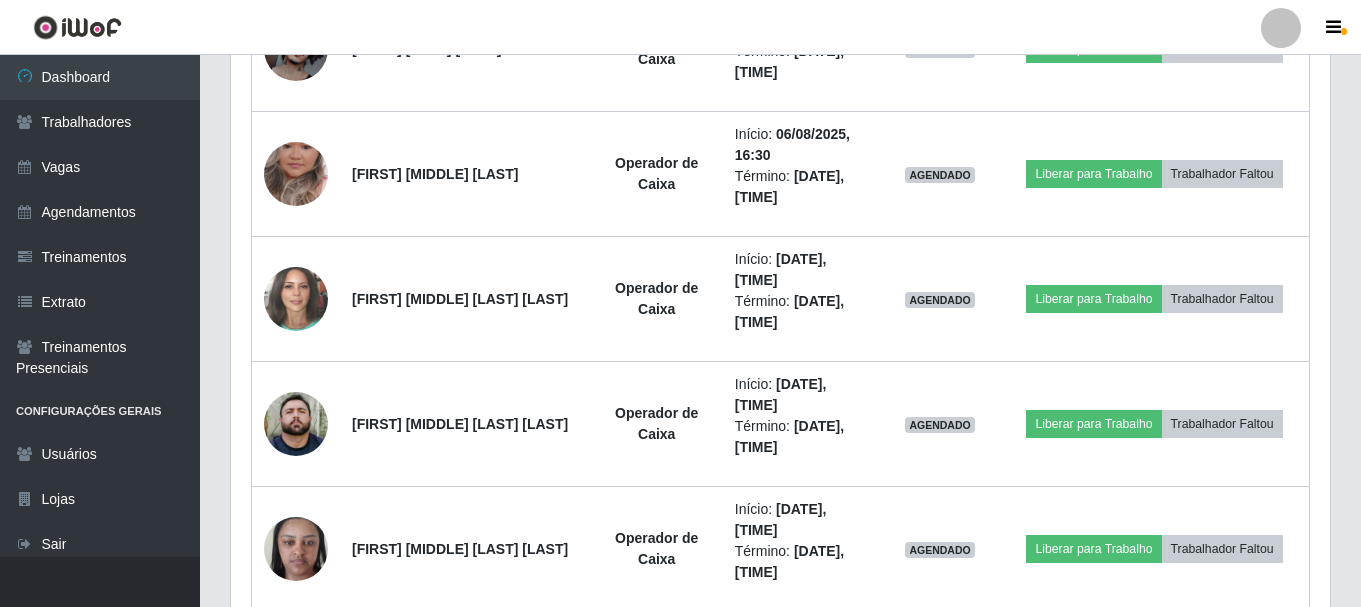 scroll, scrollTop: 999585, scrollLeft: 998901, axis: both 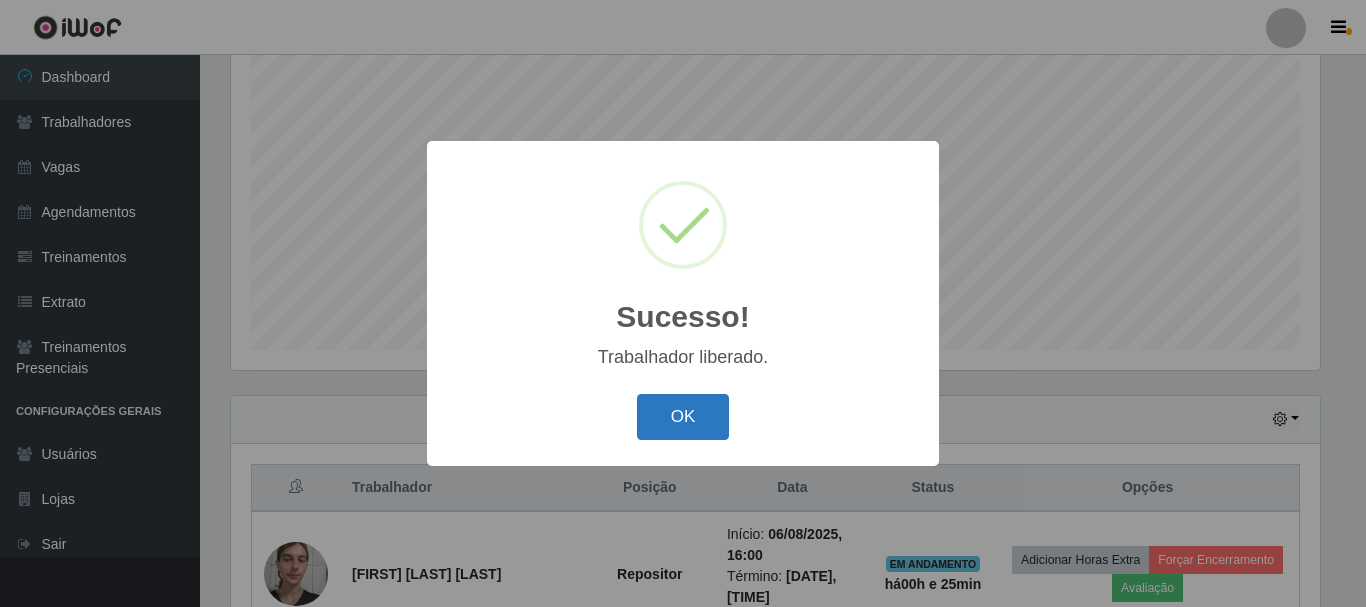 click on "OK" at bounding box center [683, 417] 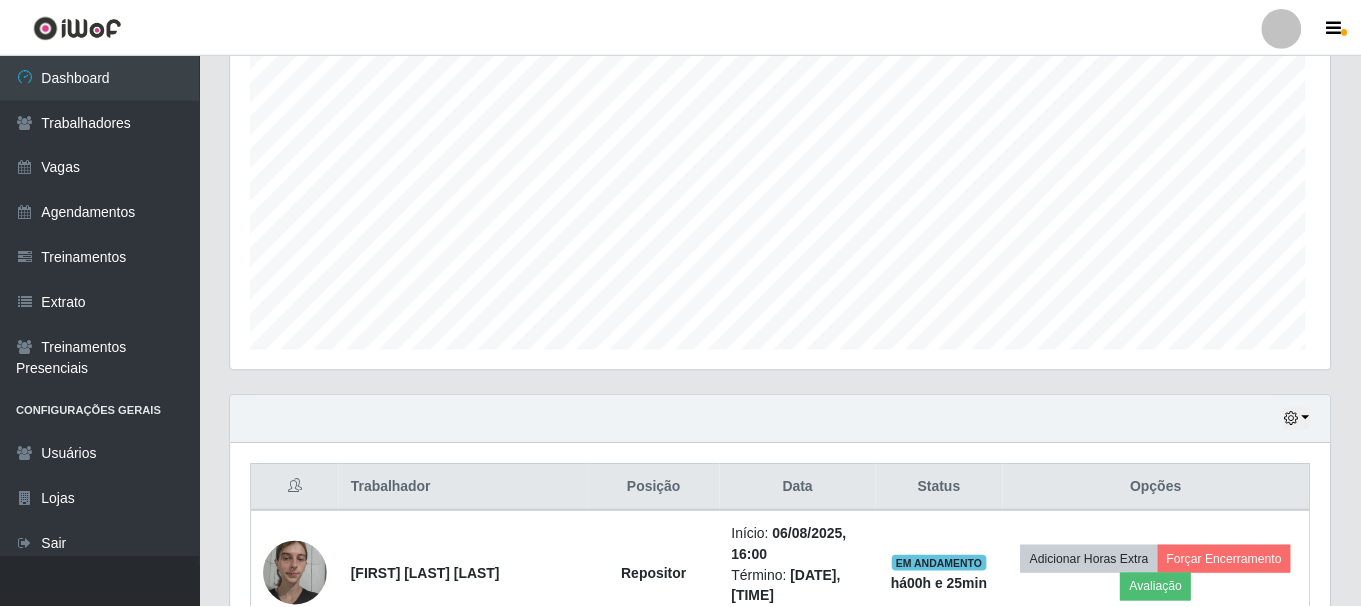 scroll, scrollTop: 999585, scrollLeft: 998901, axis: both 